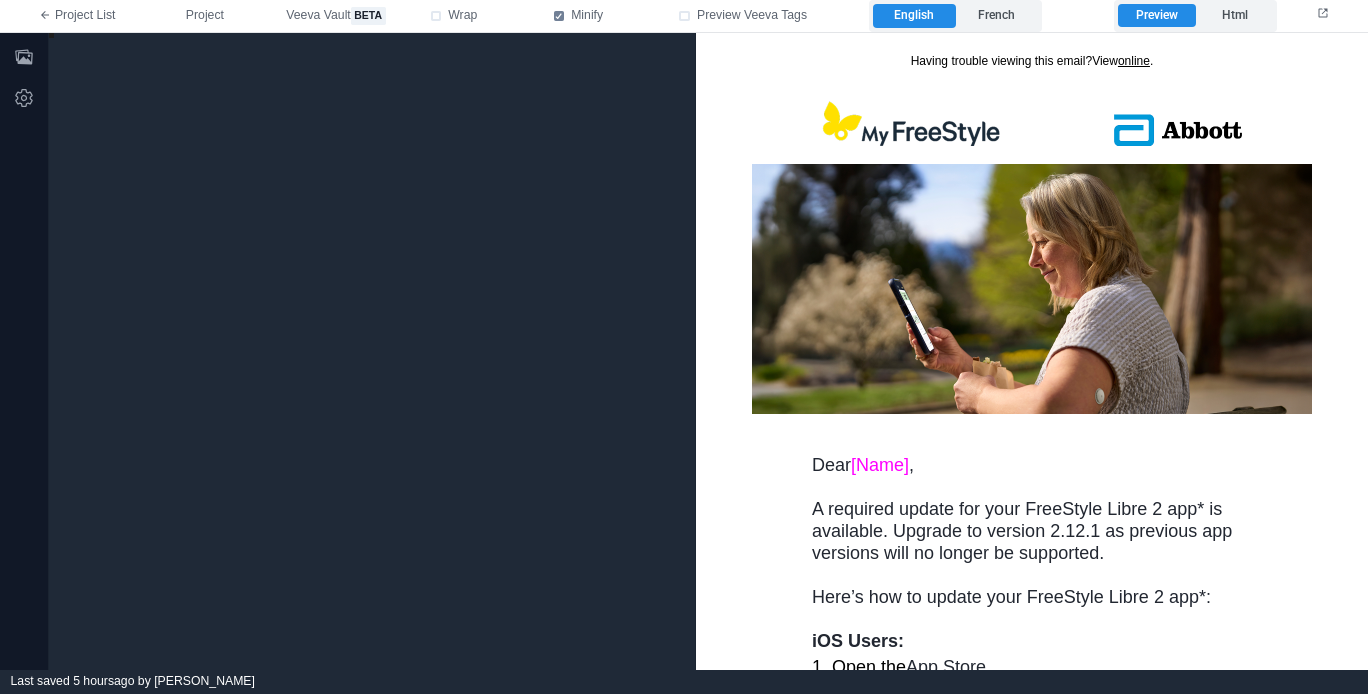 scroll, scrollTop: 0, scrollLeft: 0, axis: both 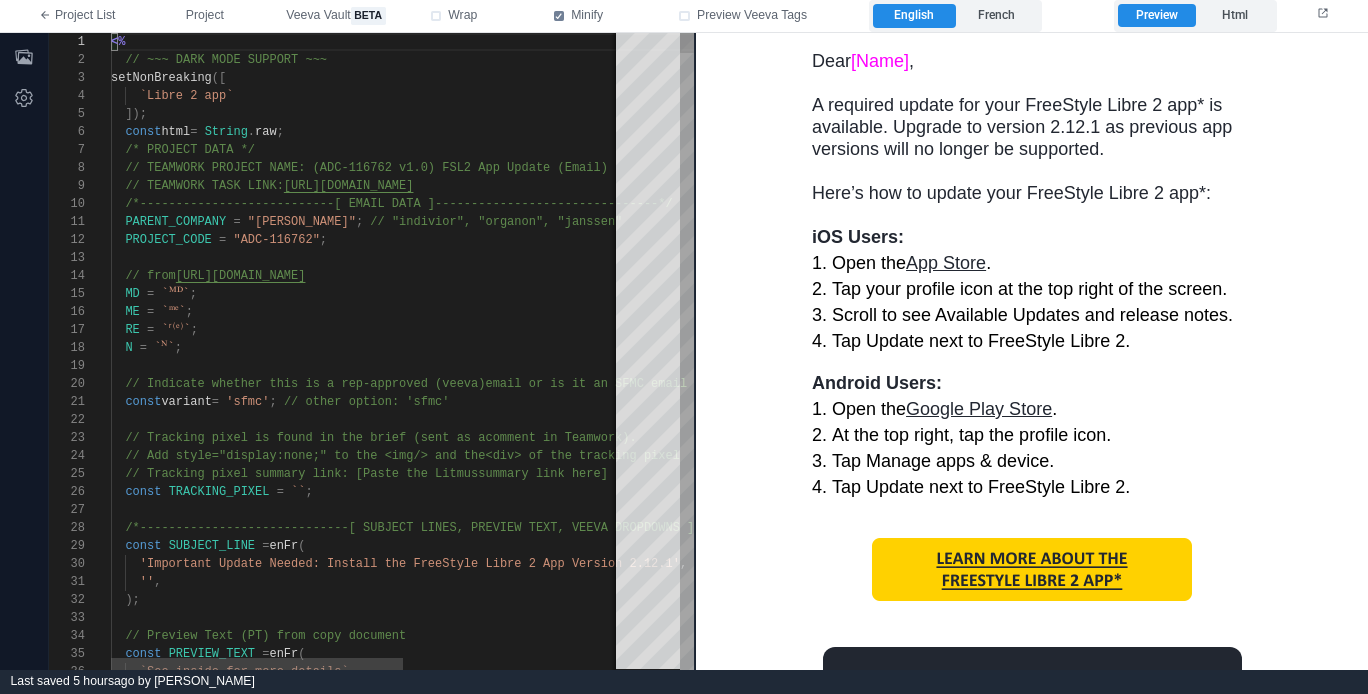 type on "**********" 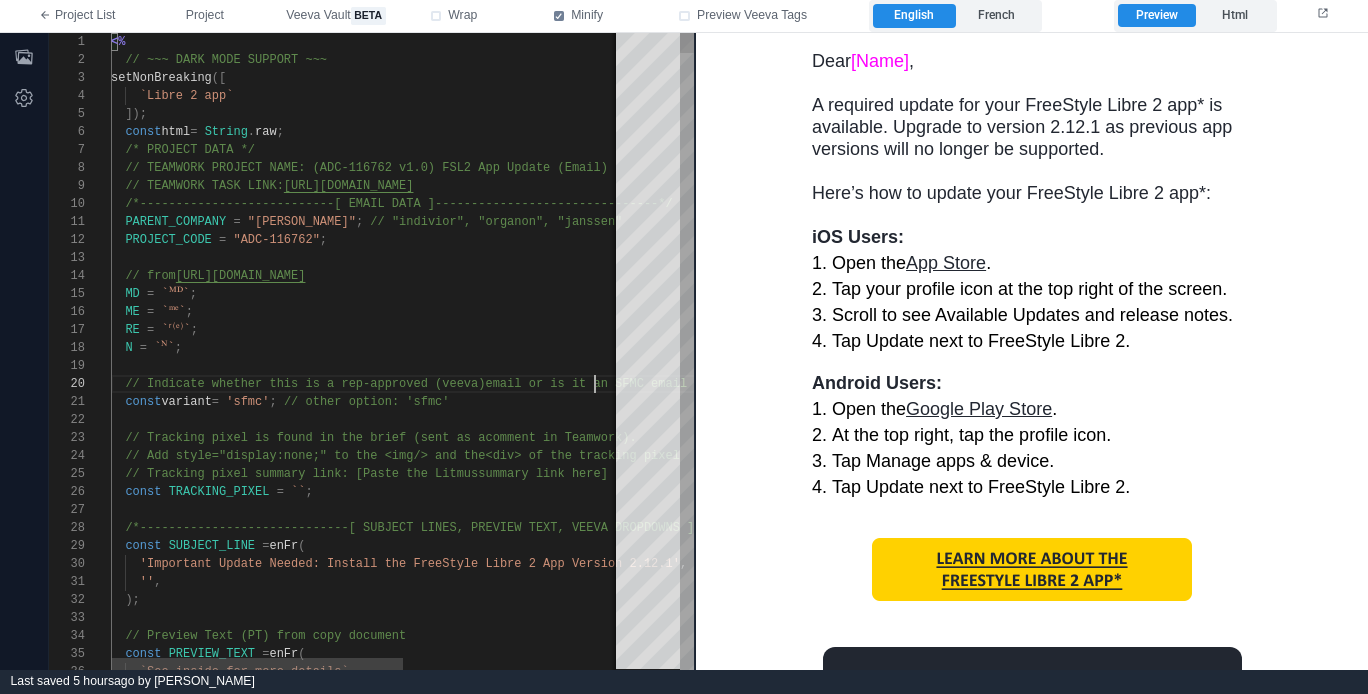click on "email or is it an SFMC email (0 or 1) as the inde" at bounding box center (661, 384) 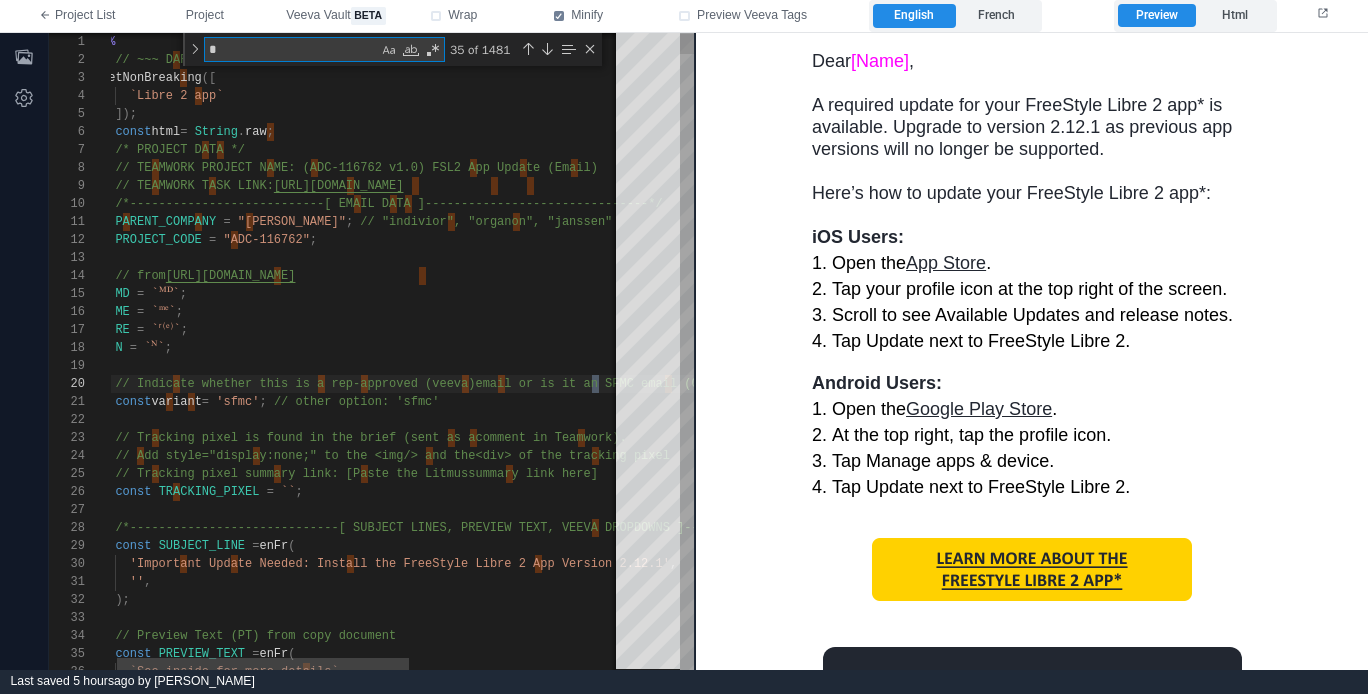 type on "**" 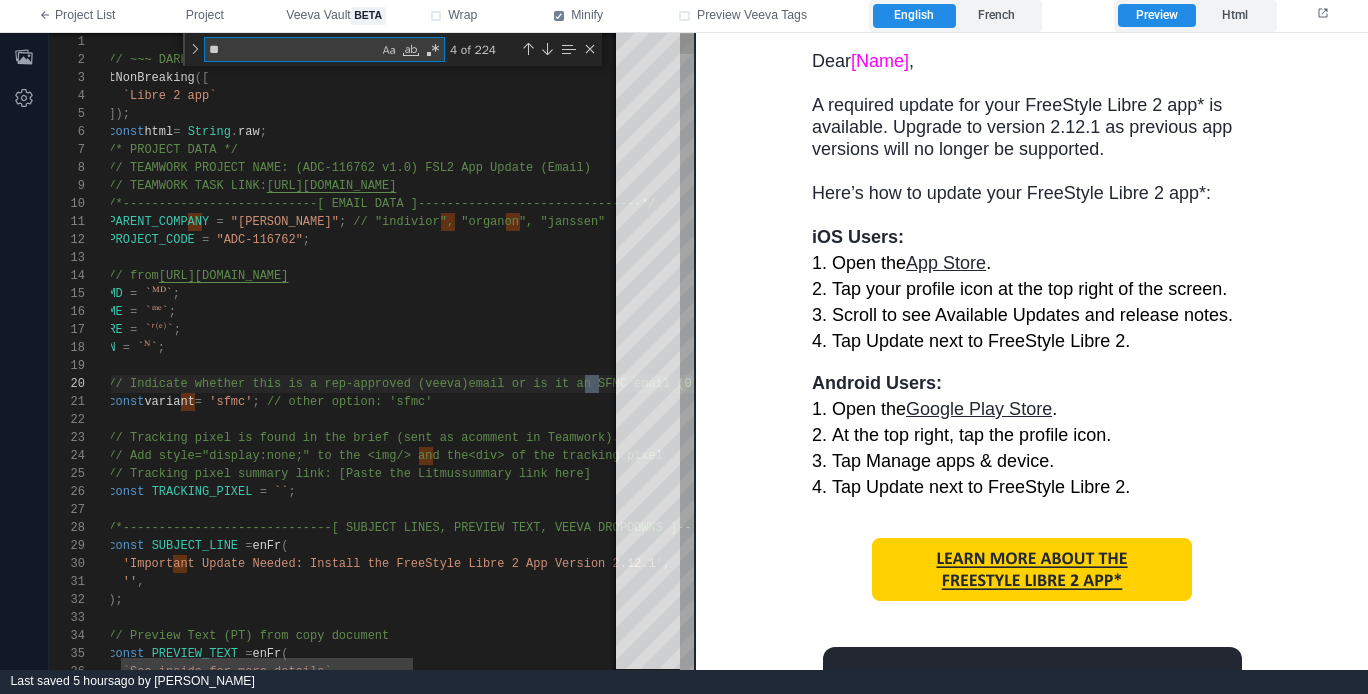 type on "**********" 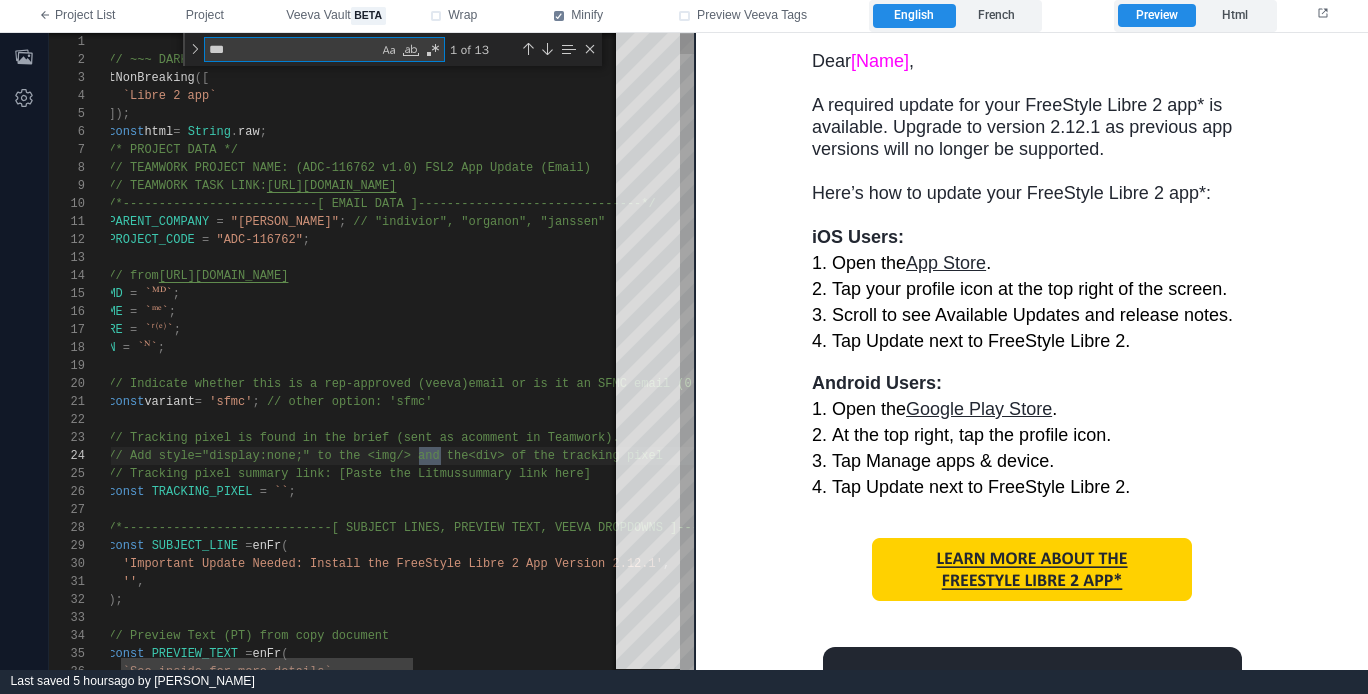 type on "**********" 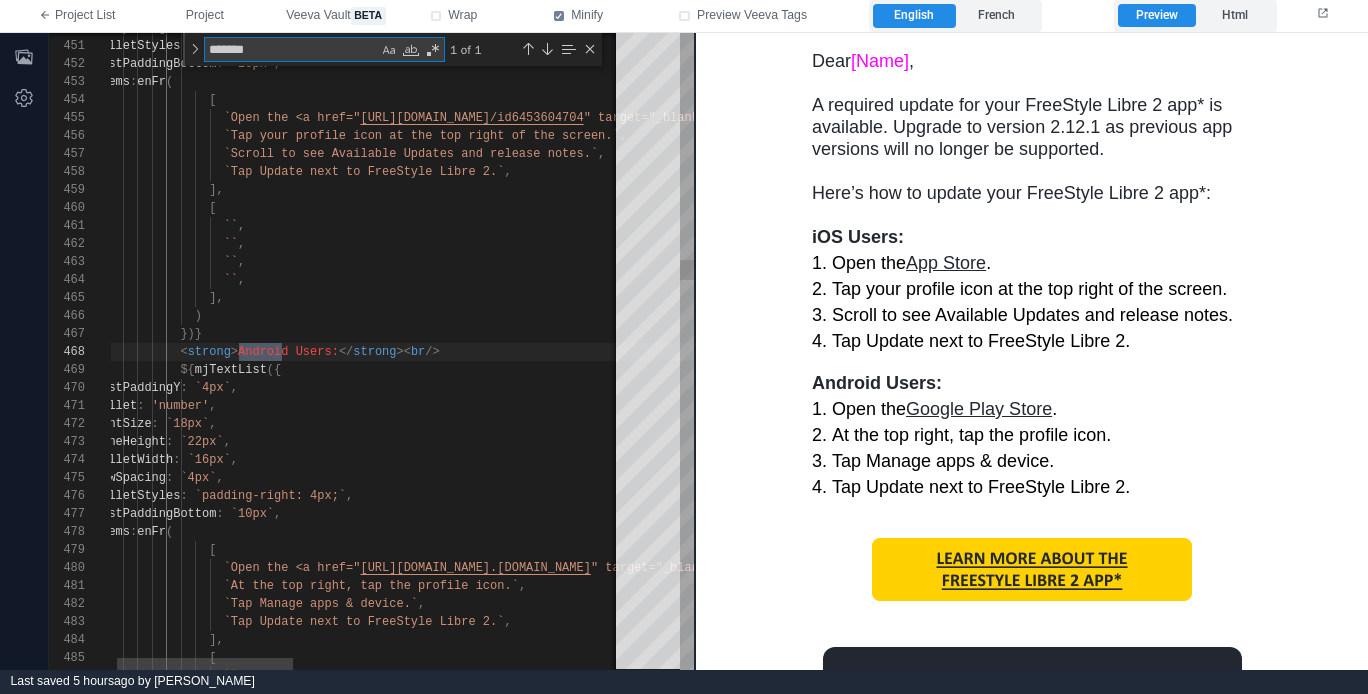 scroll, scrollTop: 180, scrollLeft: 195, axis: both 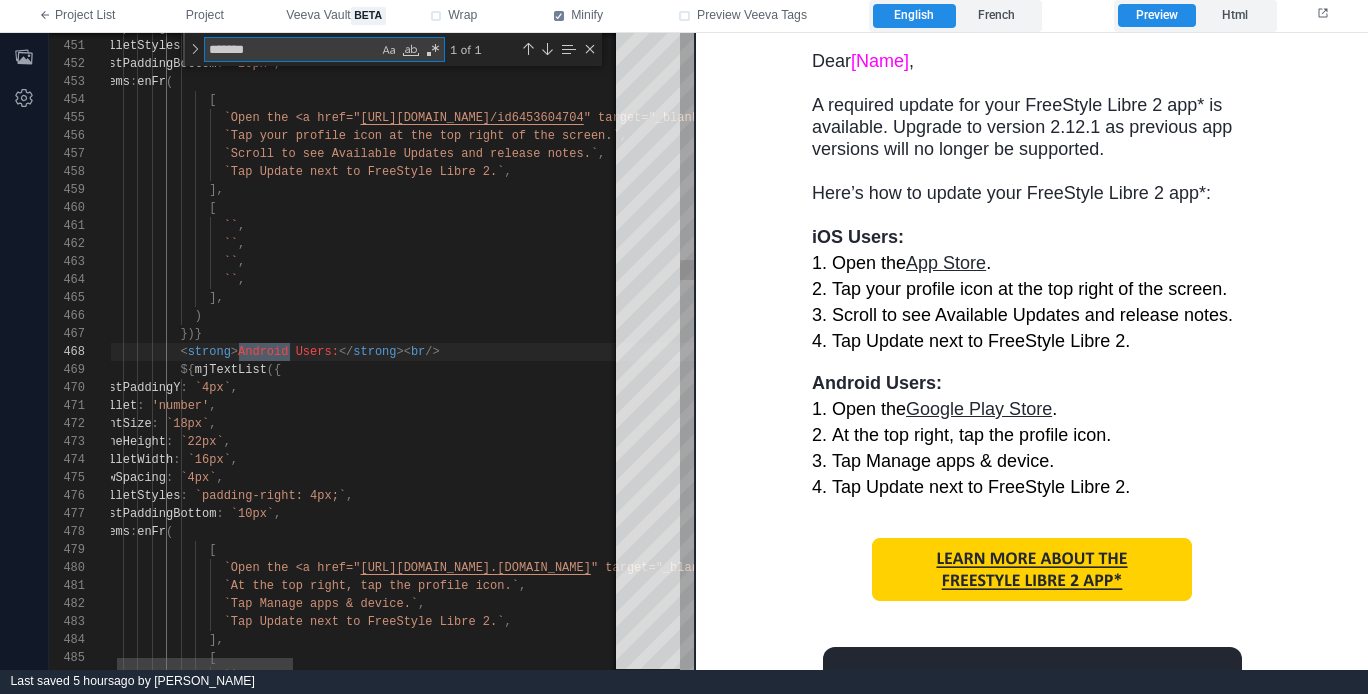 type on "*******" 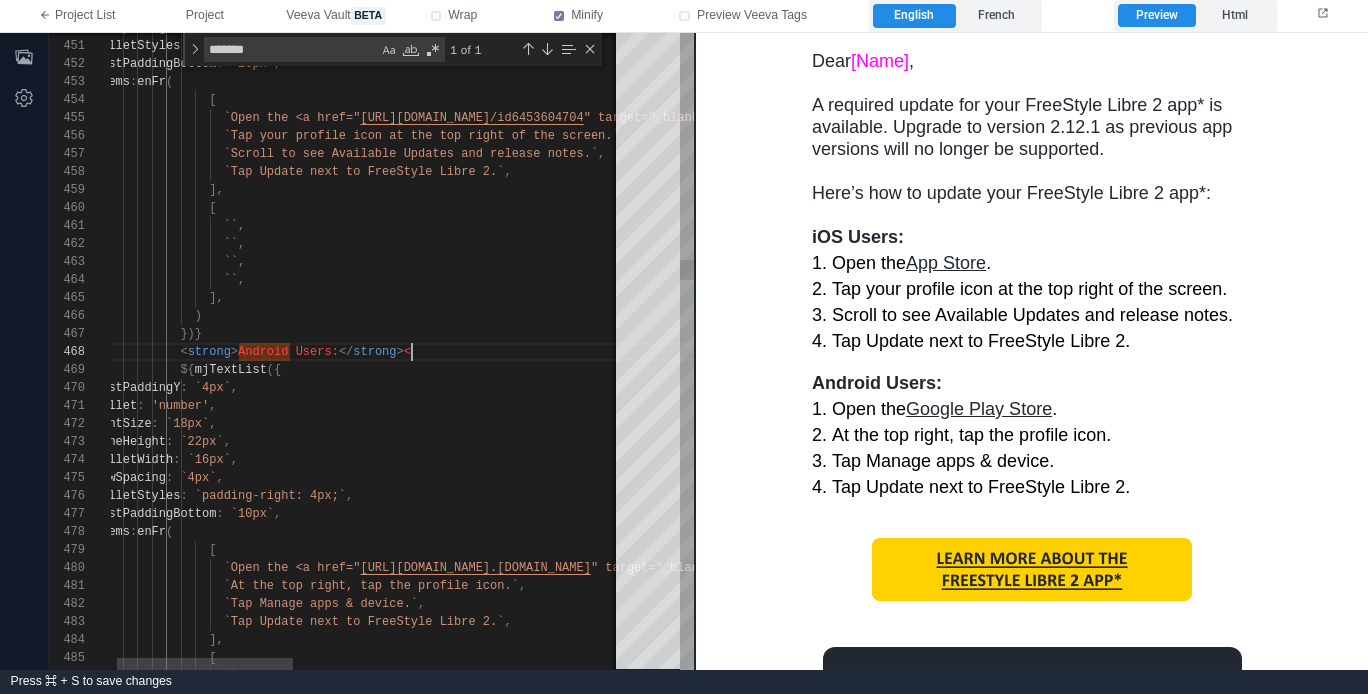 scroll, scrollTop: 126, scrollLeft: 309, axis: both 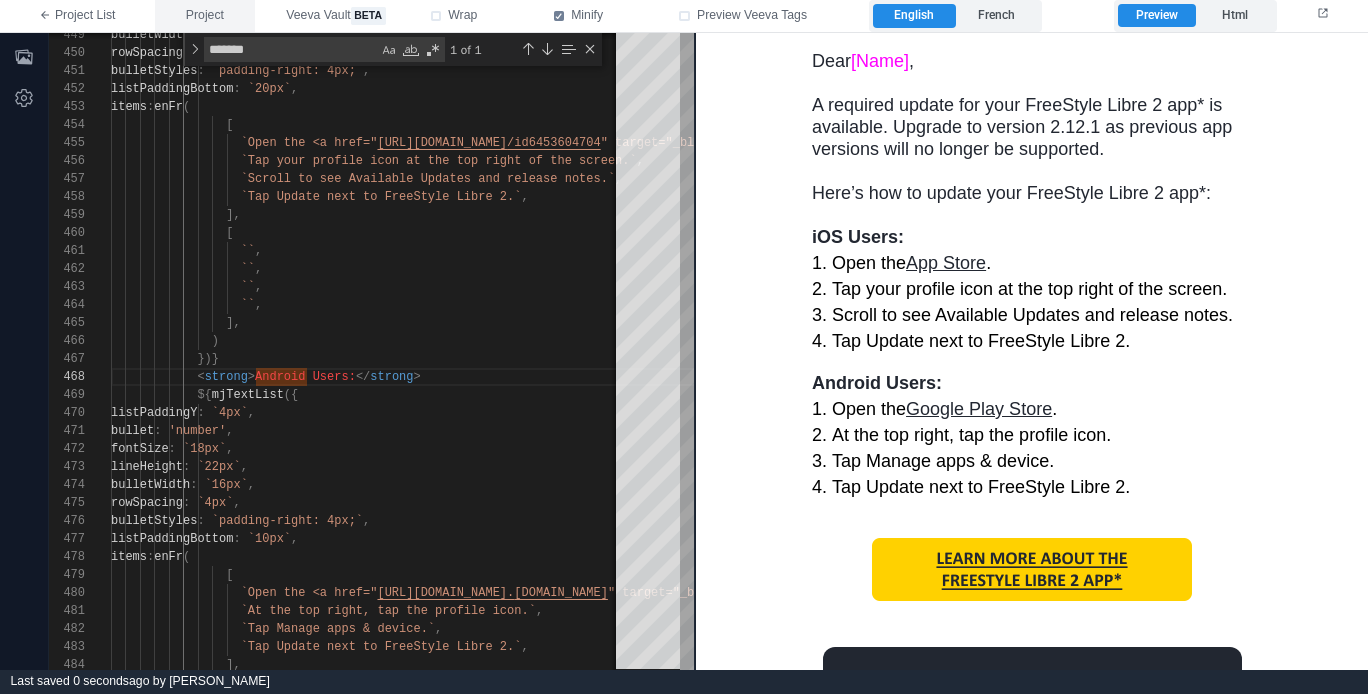 click on "Project" at bounding box center [205, 16] 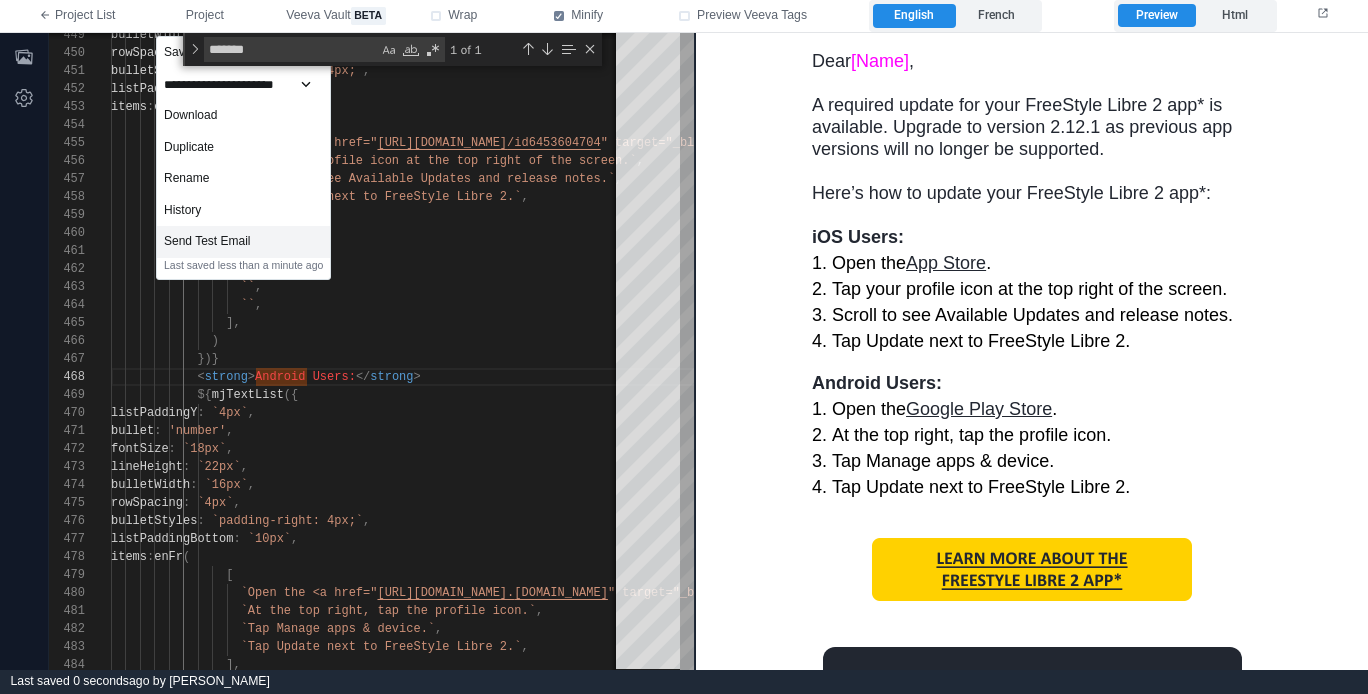 click on "Send Test Email" at bounding box center [243, 242] 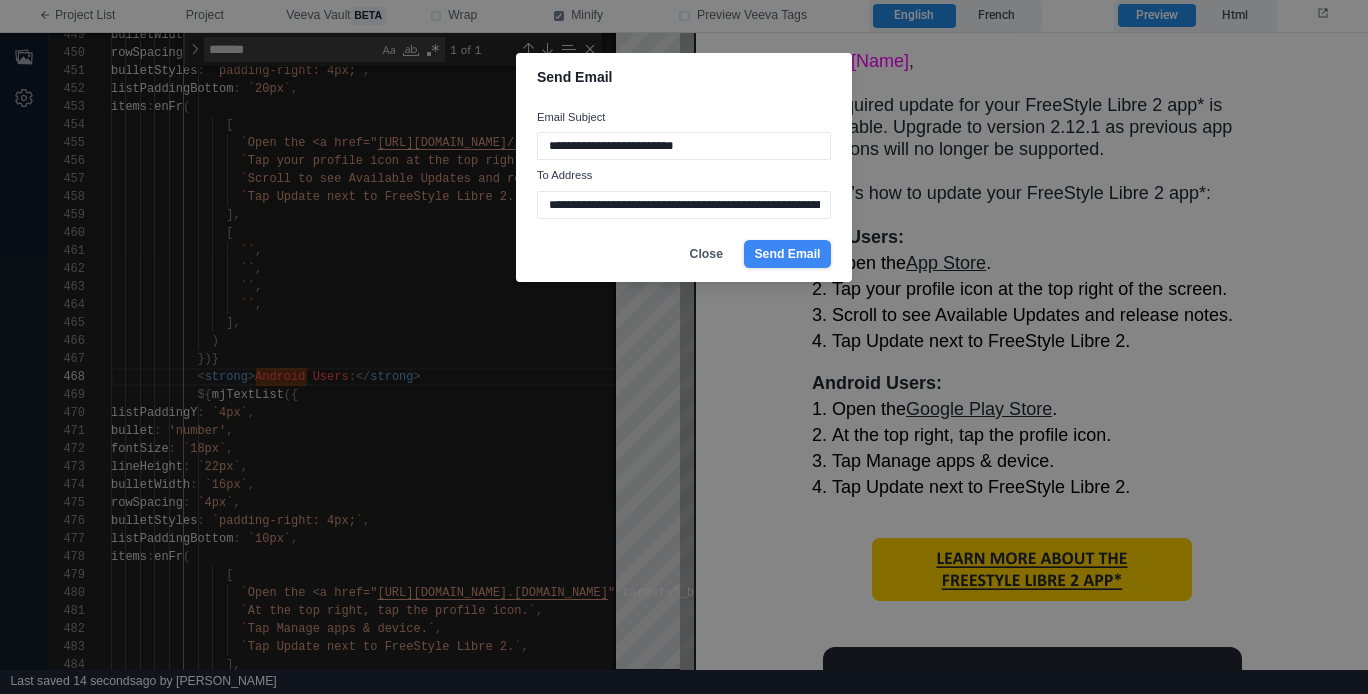 click on "Send Email" at bounding box center (787, 254) 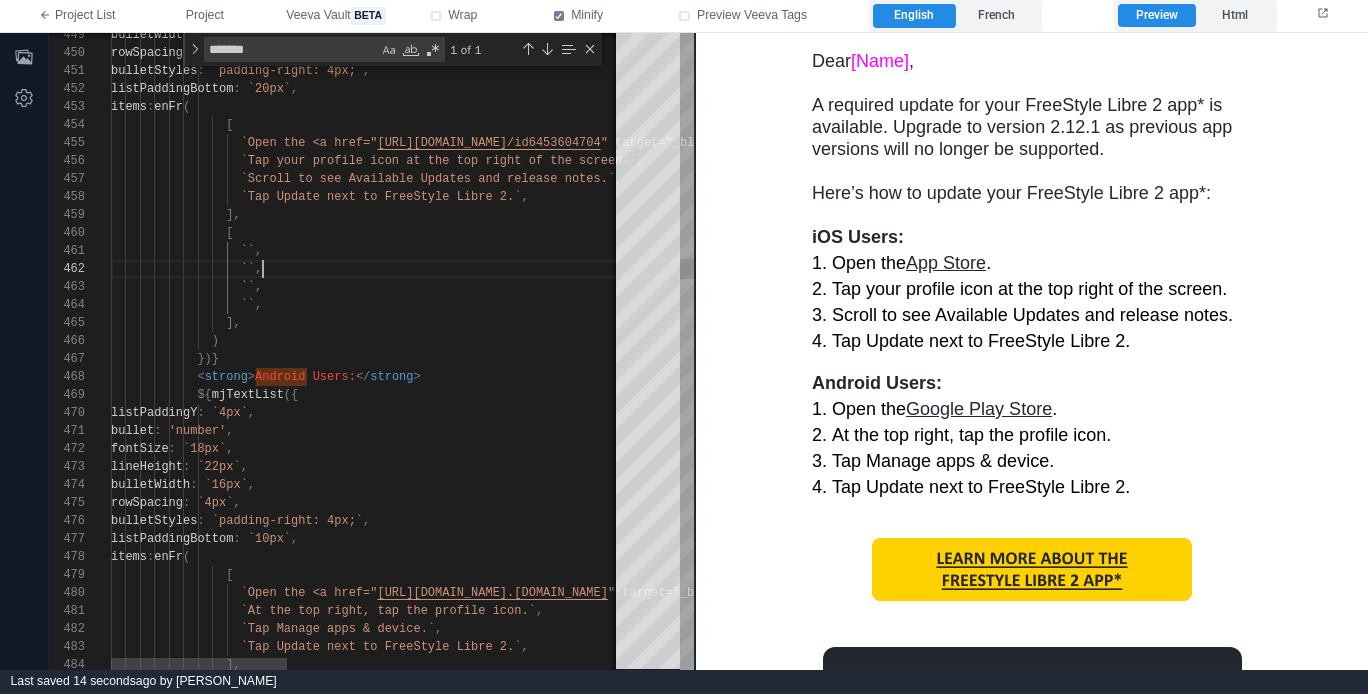 click on "`` ," at bounding box center (851, 269) 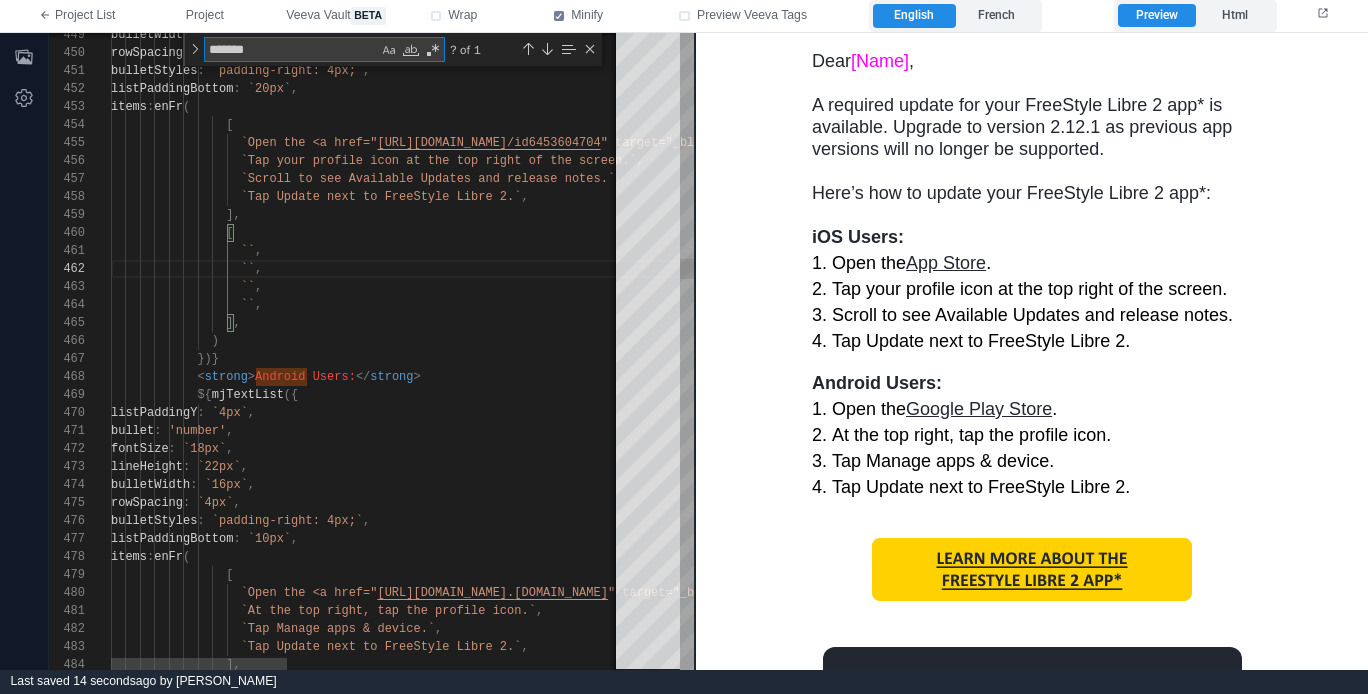 type on "**********" 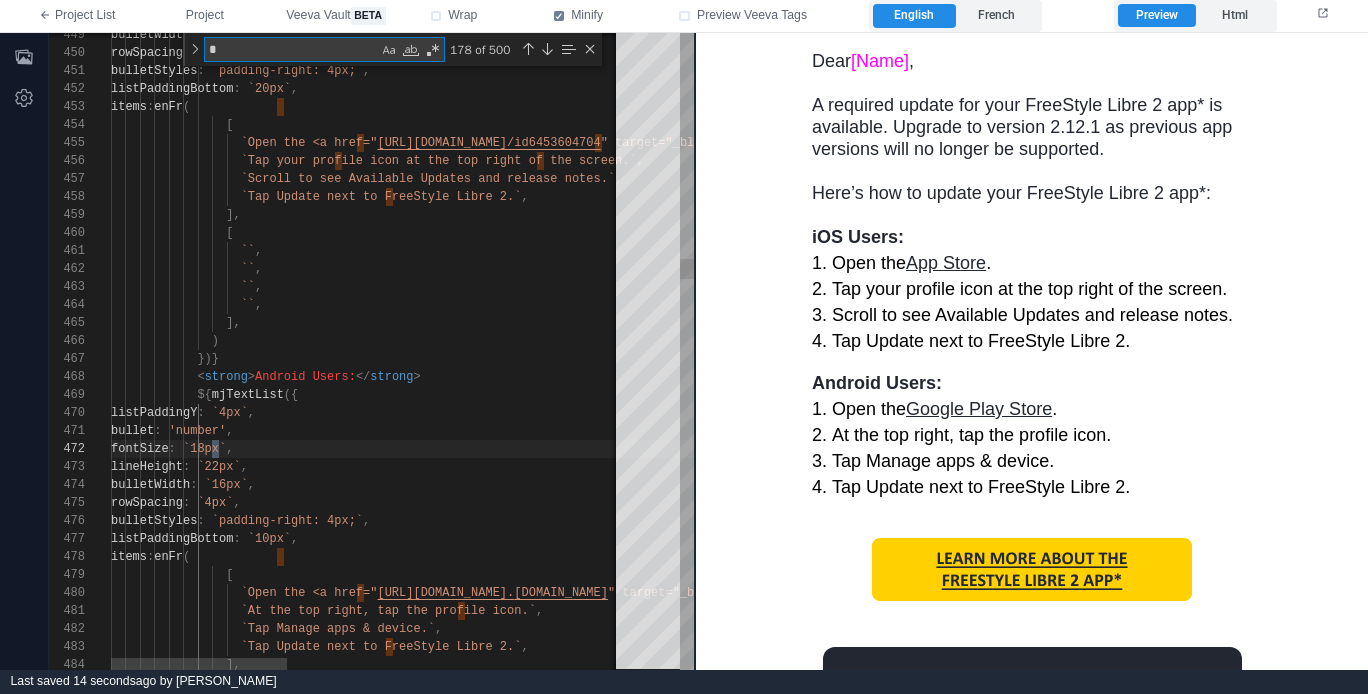 type on "**" 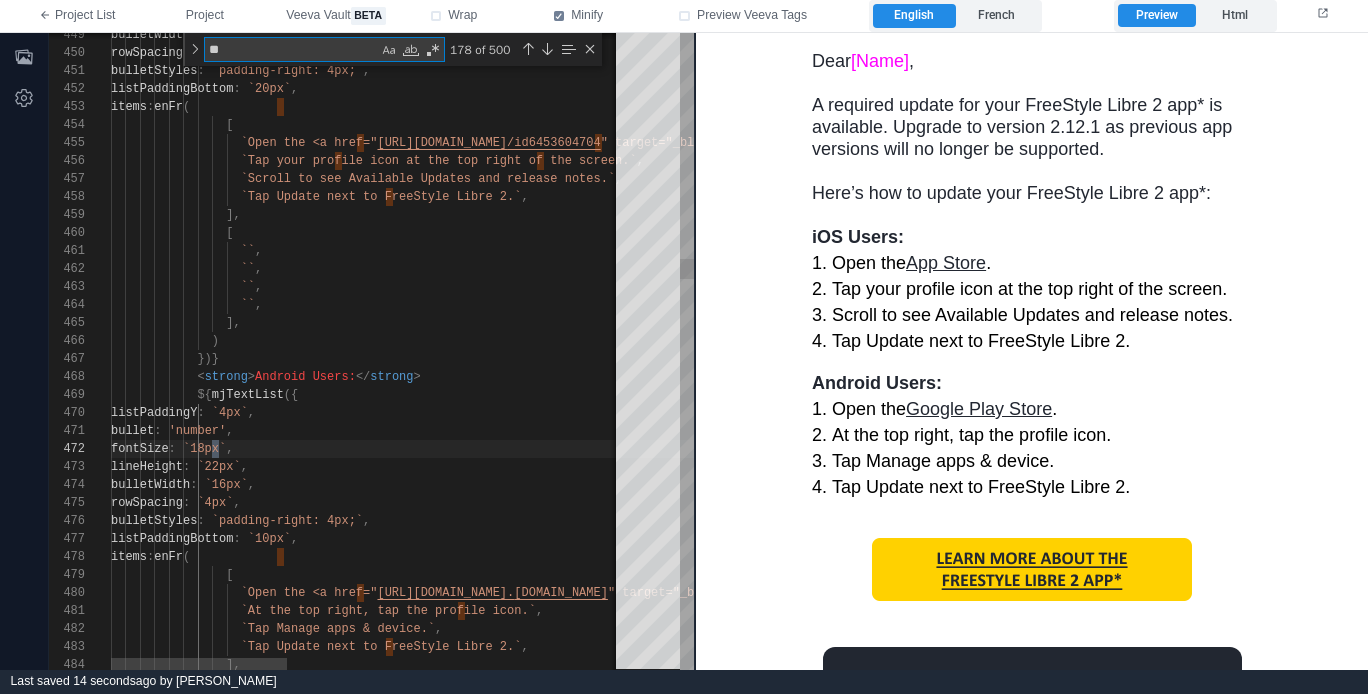 type on "**********" 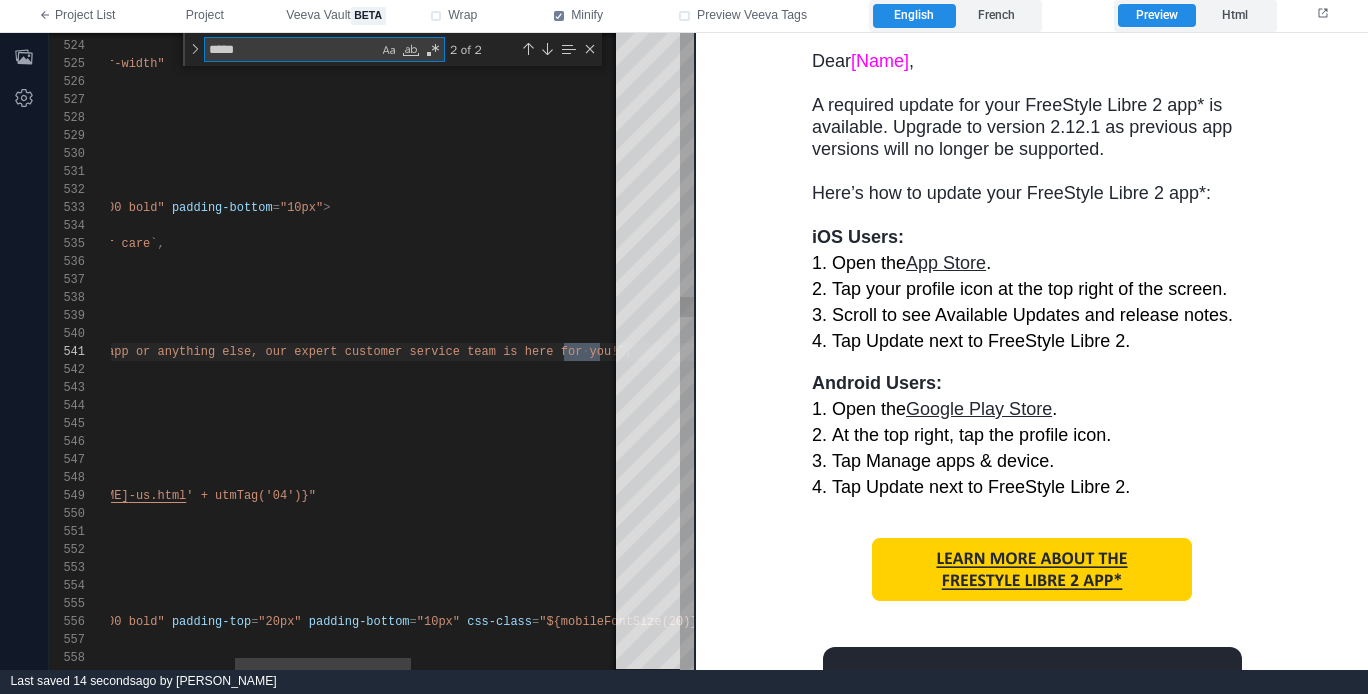 scroll, scrollTop: 180, scrollLeft: 867, axis: both 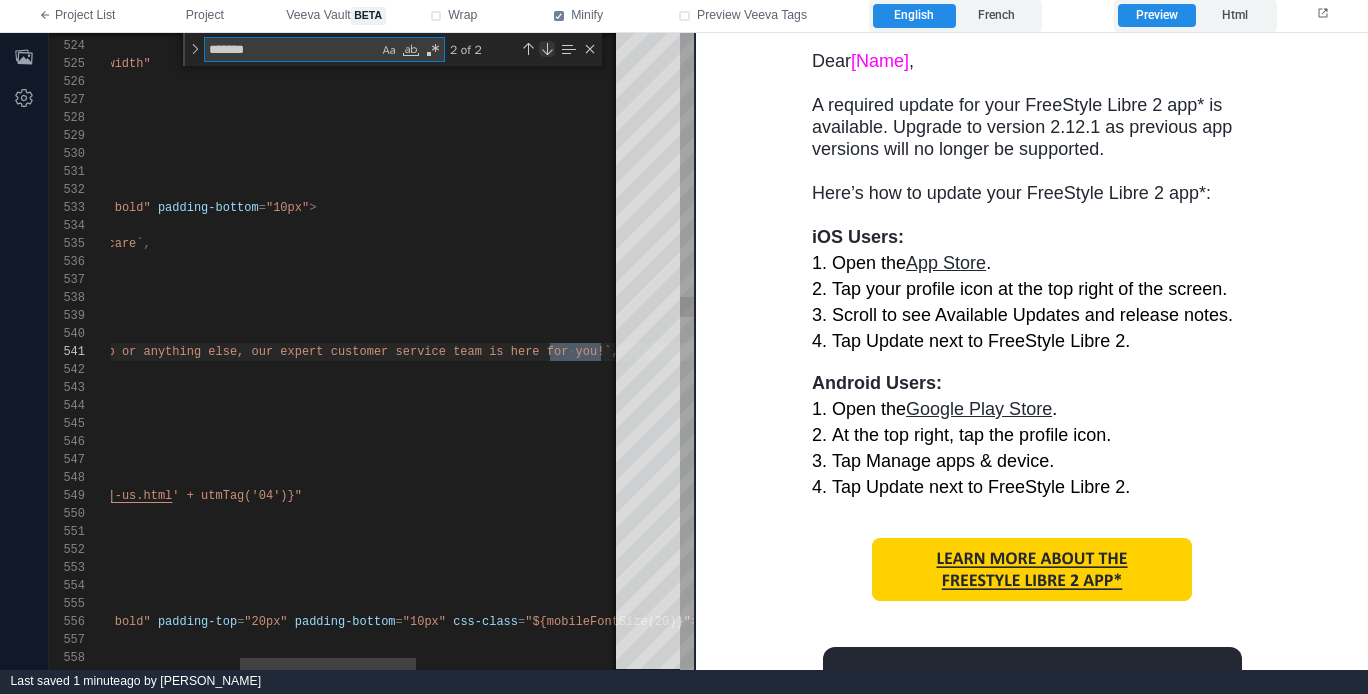type on "*******" 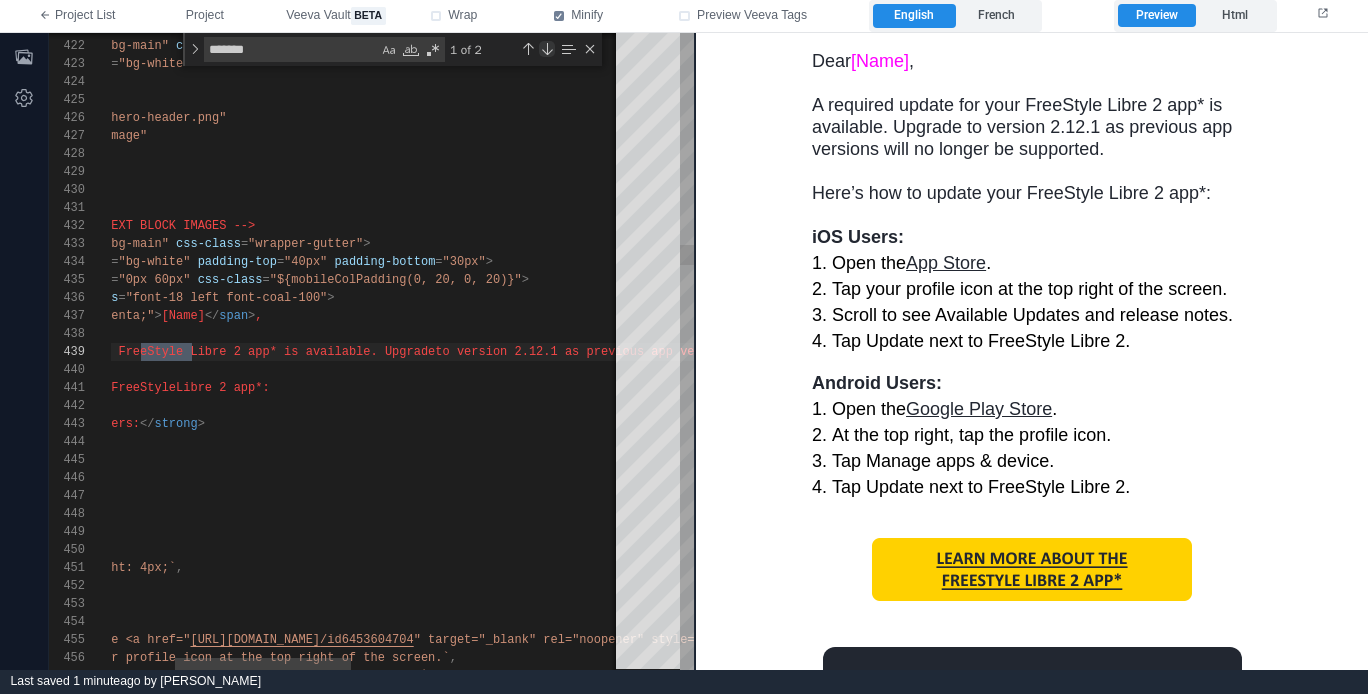 scroll, scrollTop: 180, scrollLeft: 267, axis: both 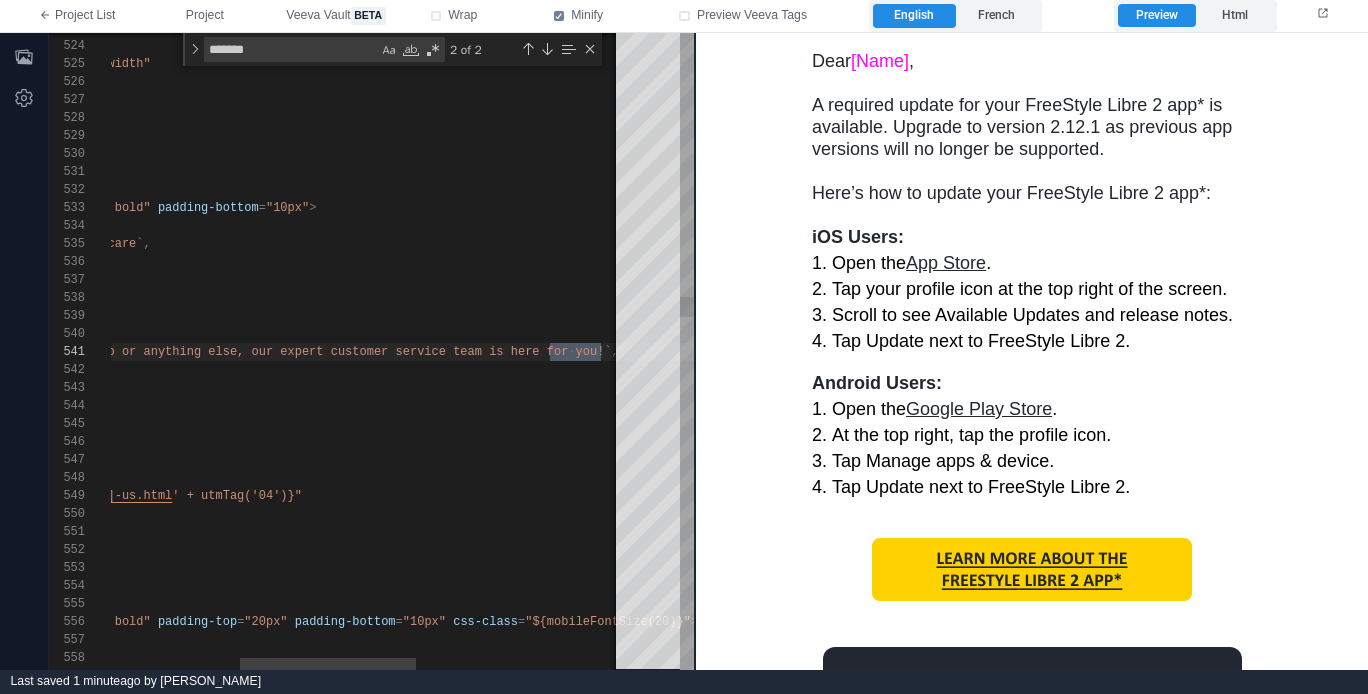 click on "${ enFr (" at bounding box center [473, 334] 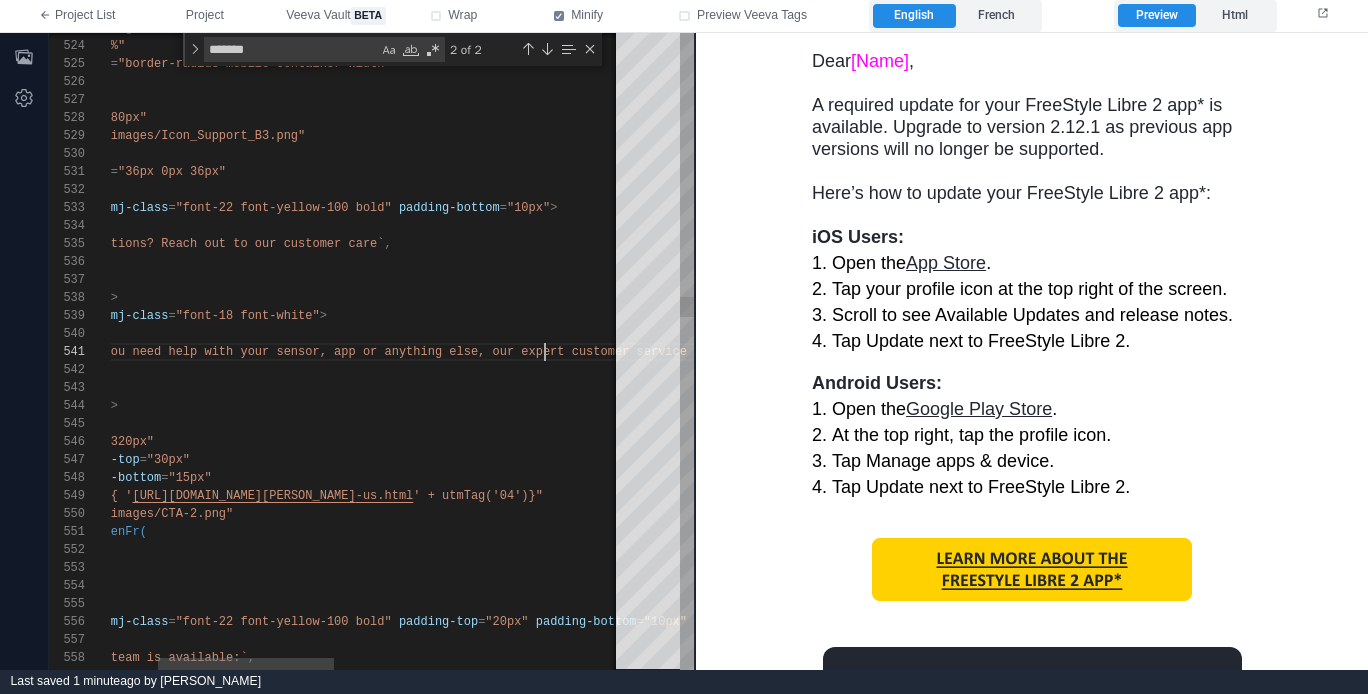 click on "g else, our expert customer service team is here f" at bounding box center (615, 352) 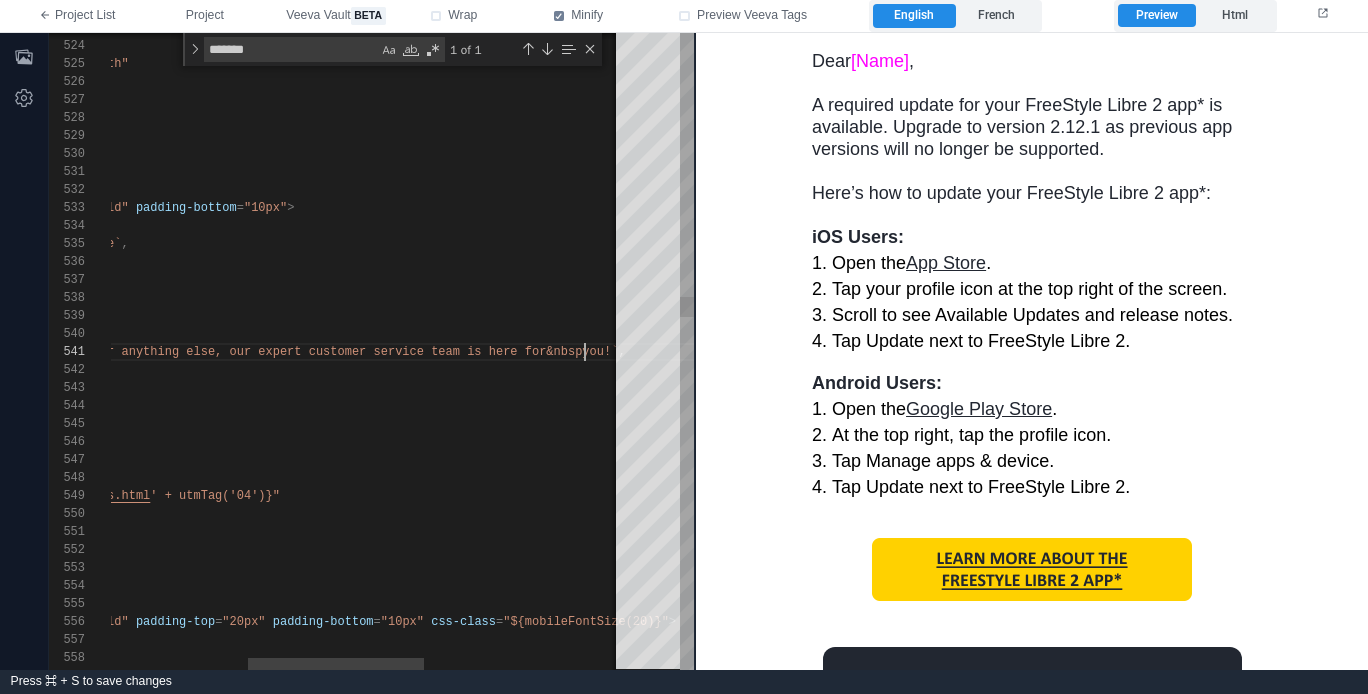 scroll, scrollTop: 0, scrollLeft: 882, axis: horizontal 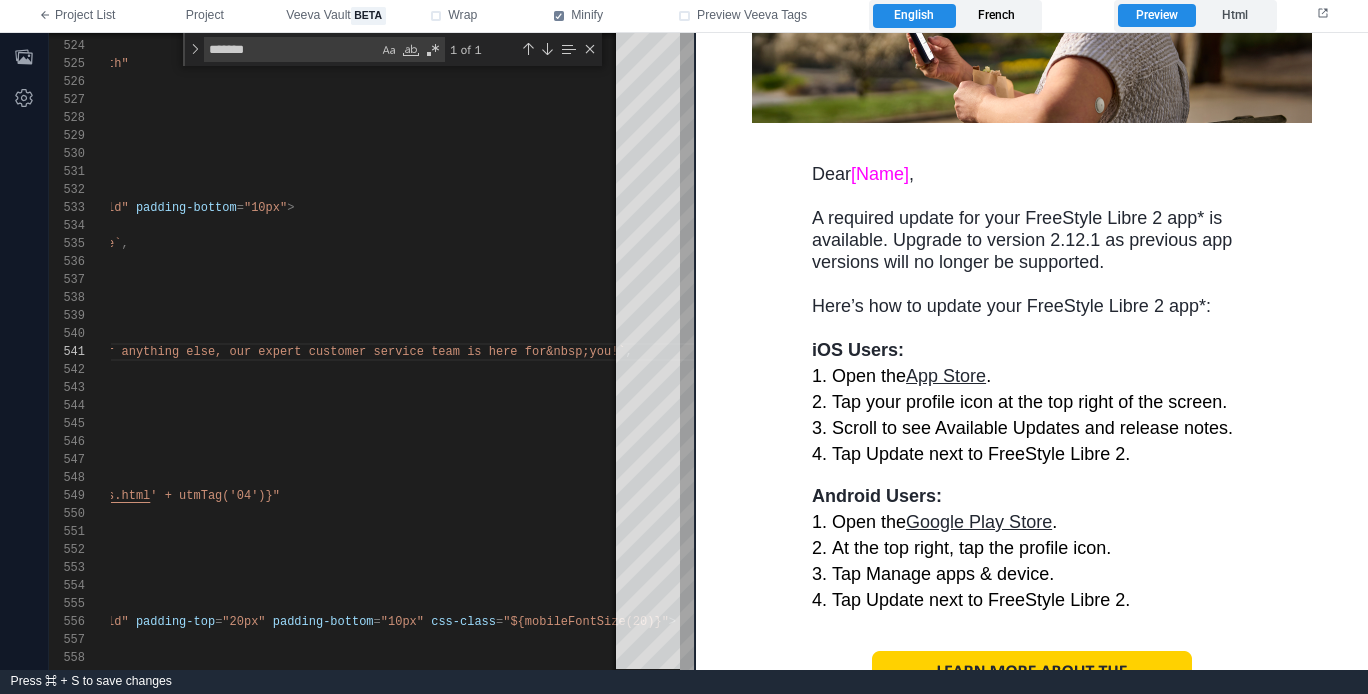 drag, startPoint x: 1014, startPoint y: 10, endPoint x: 305, endPoint y: 8, distance: 709.0028 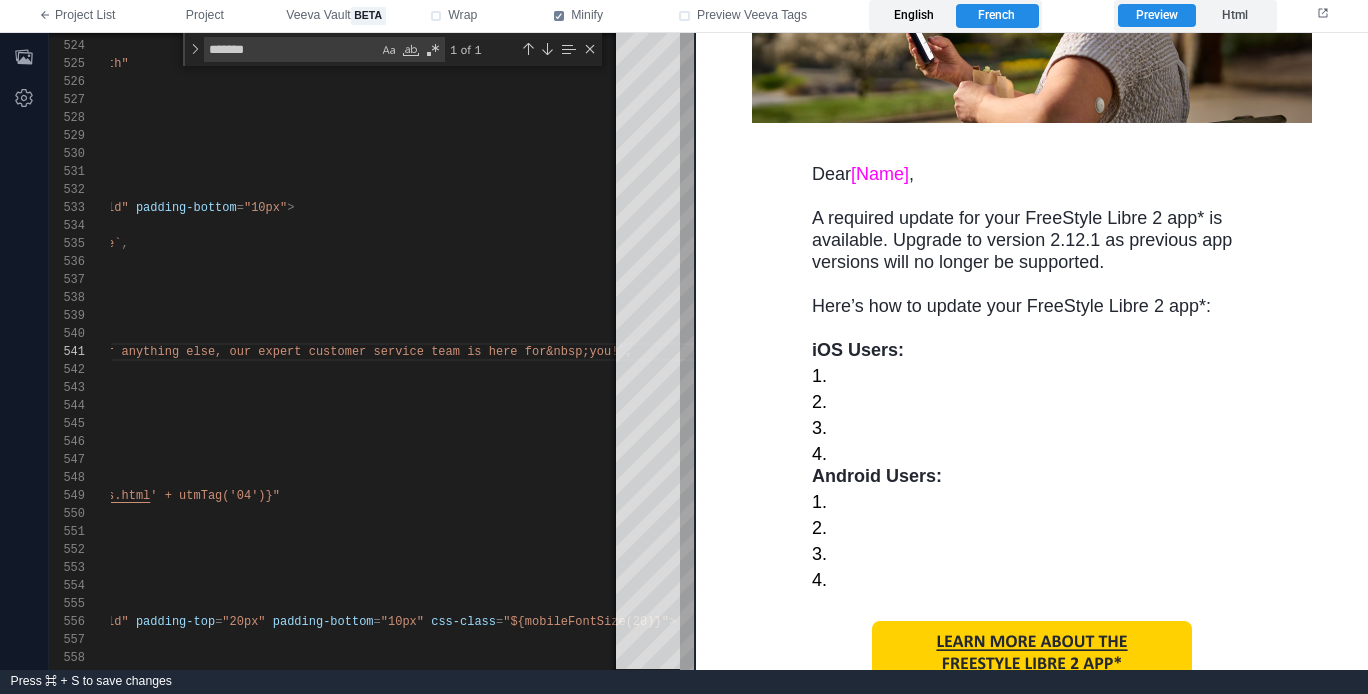click on "English" at bounding box center [914, 16] 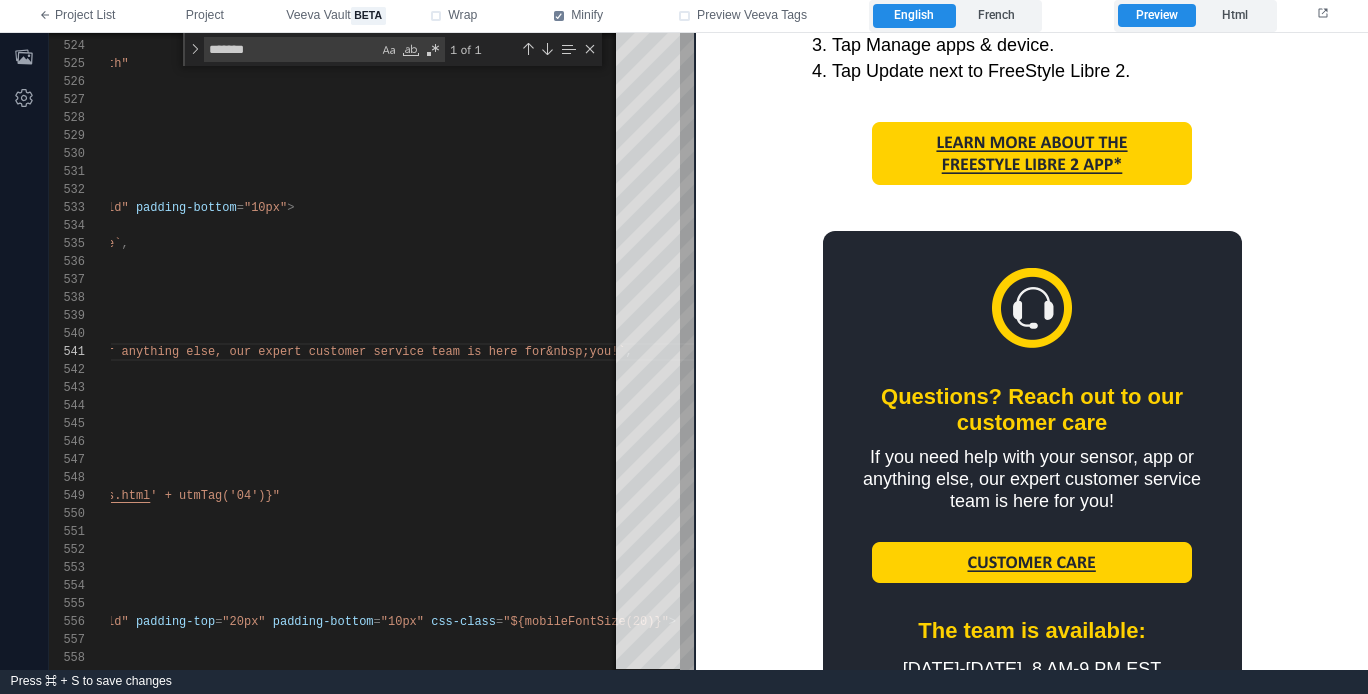scroll, scrollTop: 853, scrollLeft: 0, axis: vertical 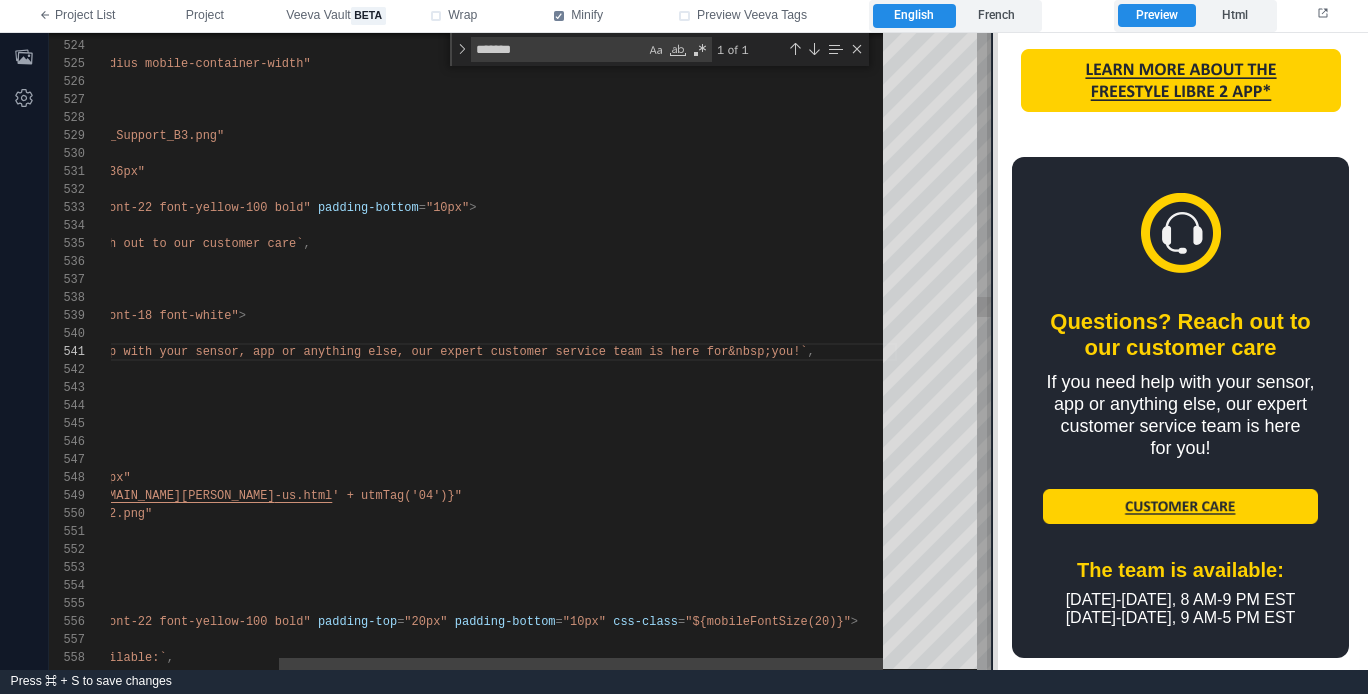 drag, startPoint x: 694, startPoint y: 385, endPoint x: 991, endPoint y: 370, distance: 297.37854 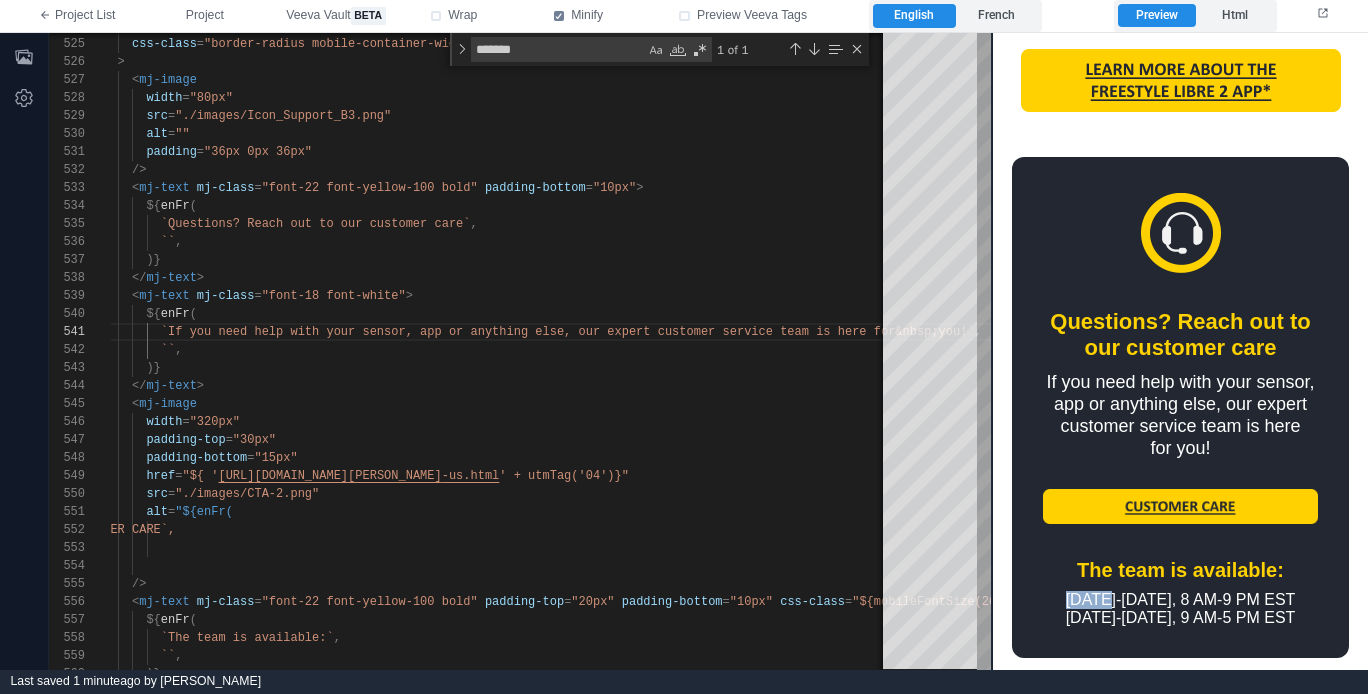 drag, startPoint x: 1110, startPoint y: 603, endPoint x: 1087, endPoint y: 581, distance: 31.827662 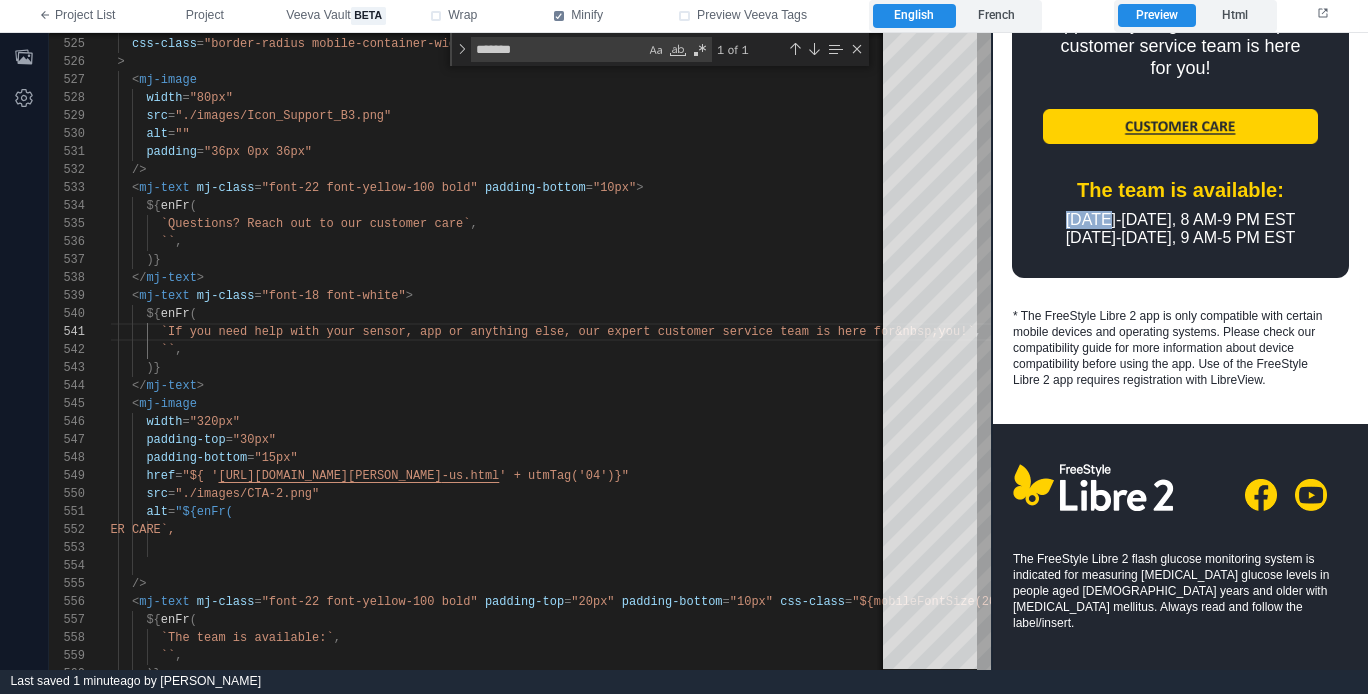 scroll, scrollTop: 1423, scrollLeft: 0, axis: vertical 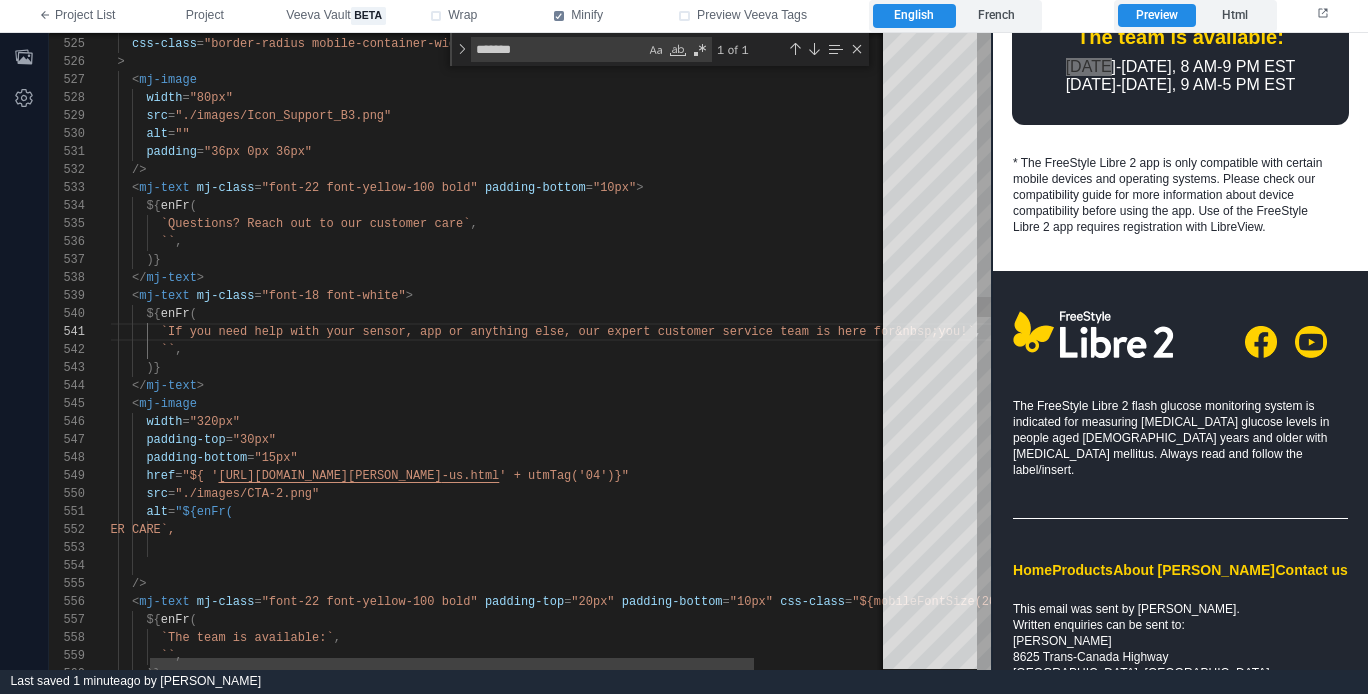 click on "src = "./images/CTA-2.png"" at bounding box center (562, 494) 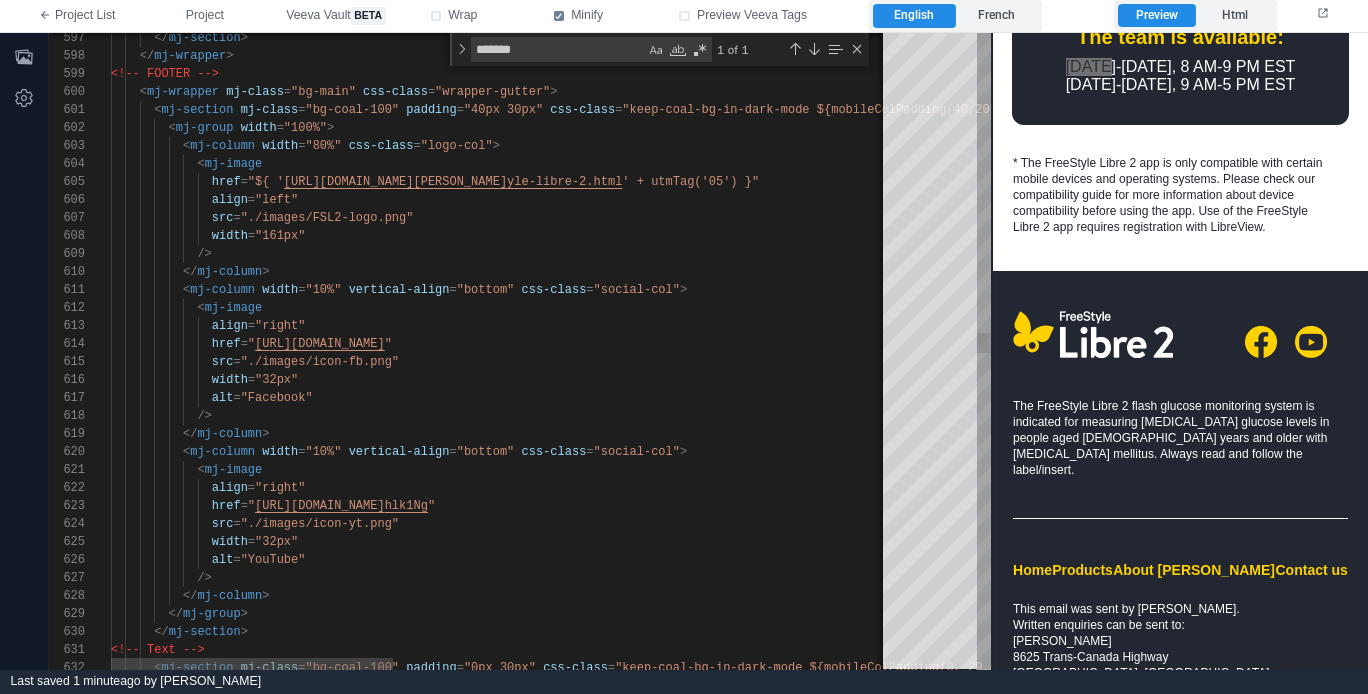 click on "src = "./images/FSL2-logo.png"" at bounding box center (1184, 218) 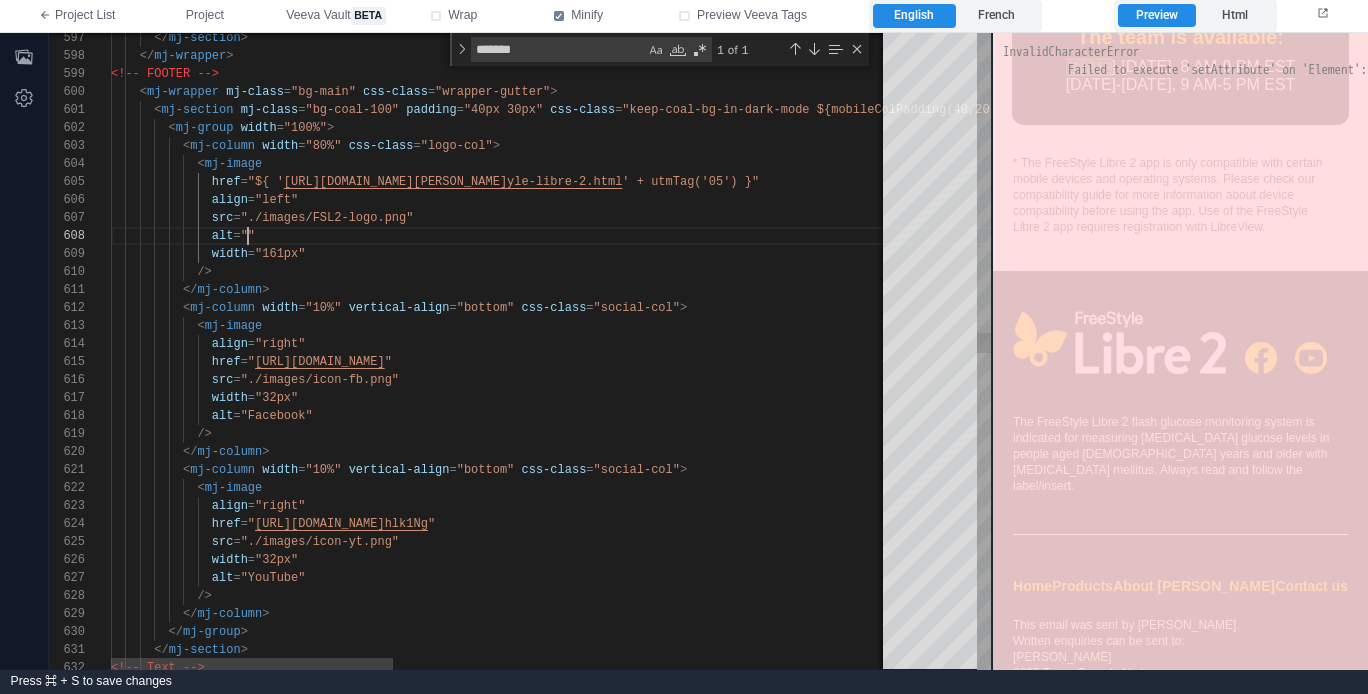 paste on "**********" 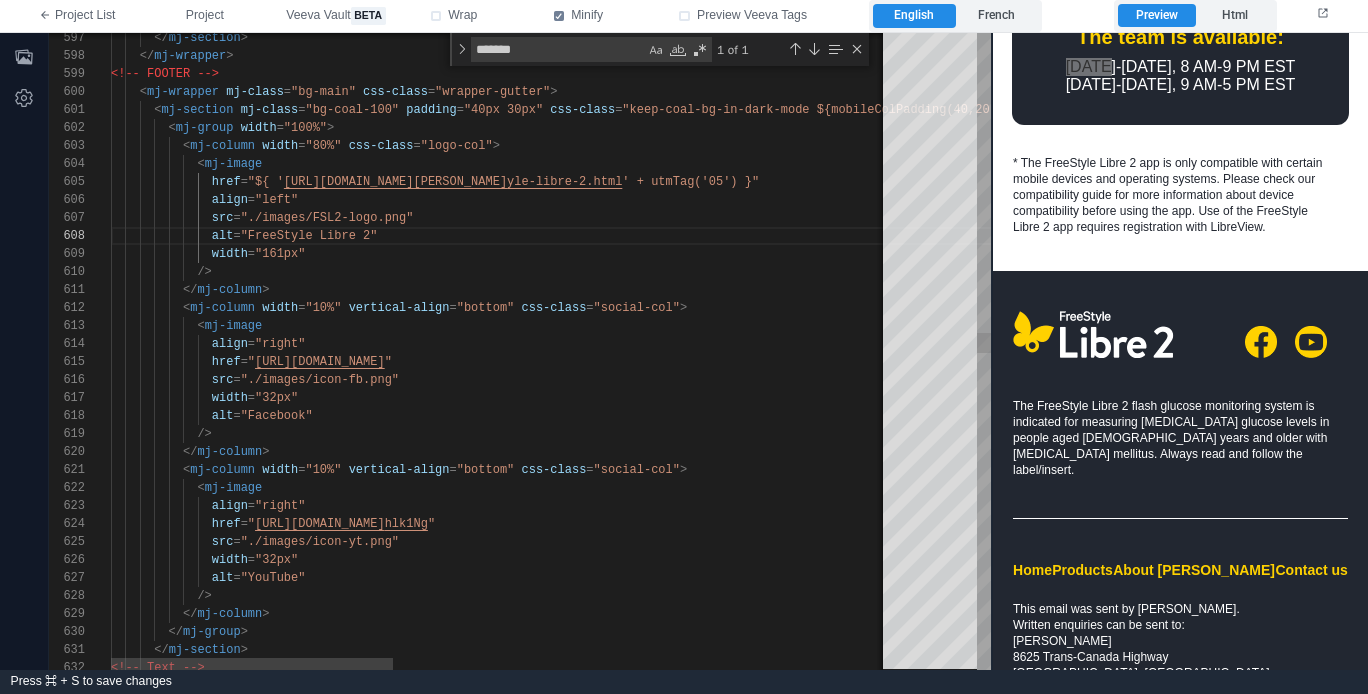 scroll, scrollTop: 126, scrollLeft: 267, axis: both 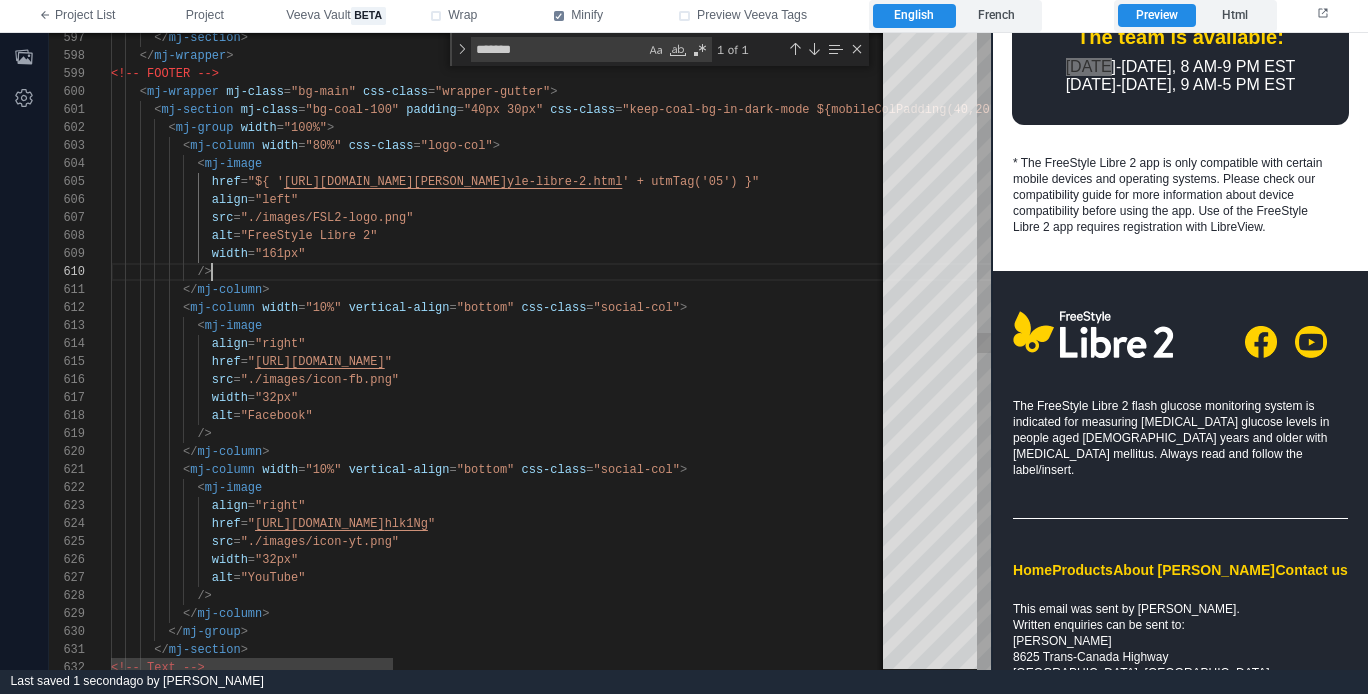 click on "</ mj-column >" at bounding box center [1184, 290] 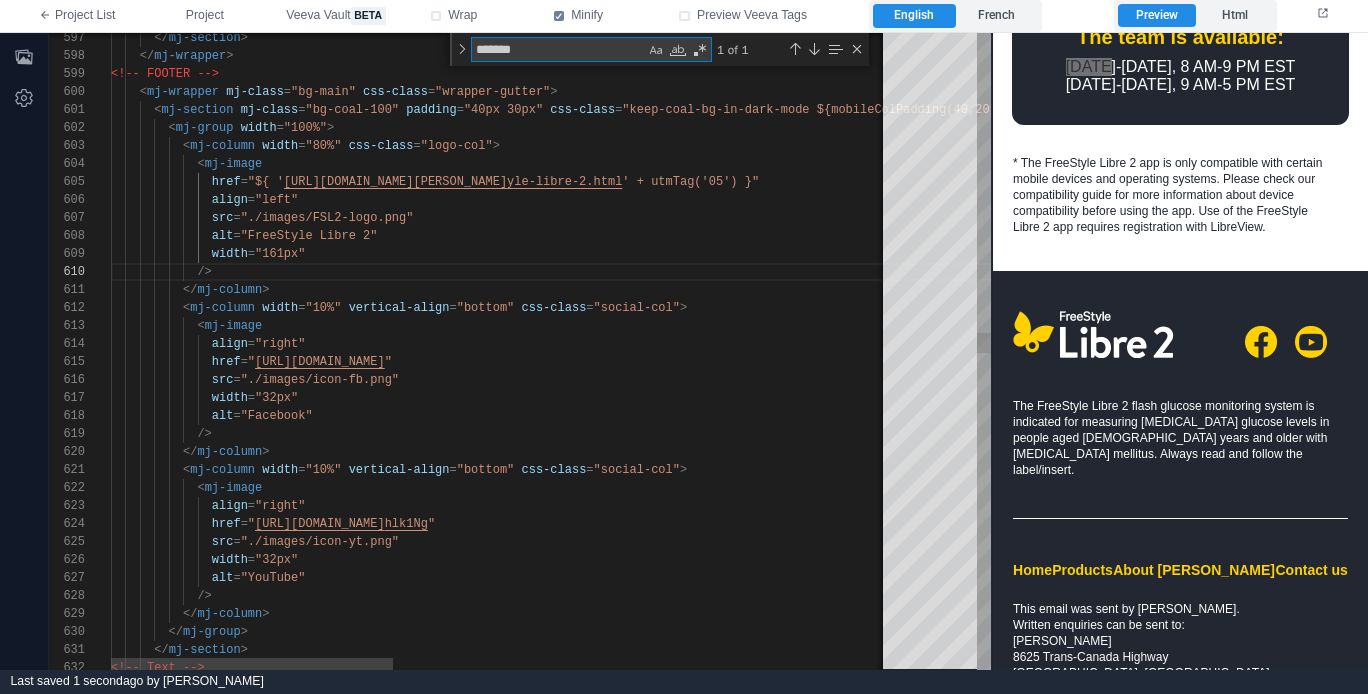 type on "**********" 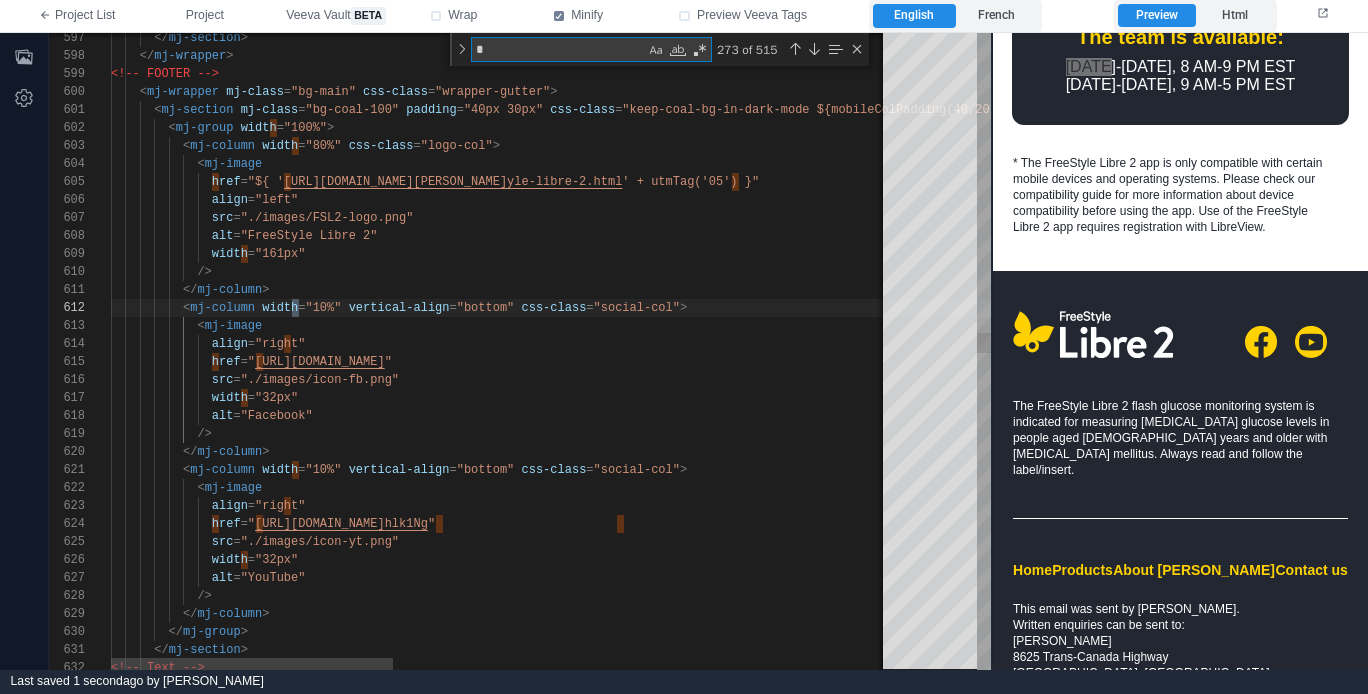 type on "**********" 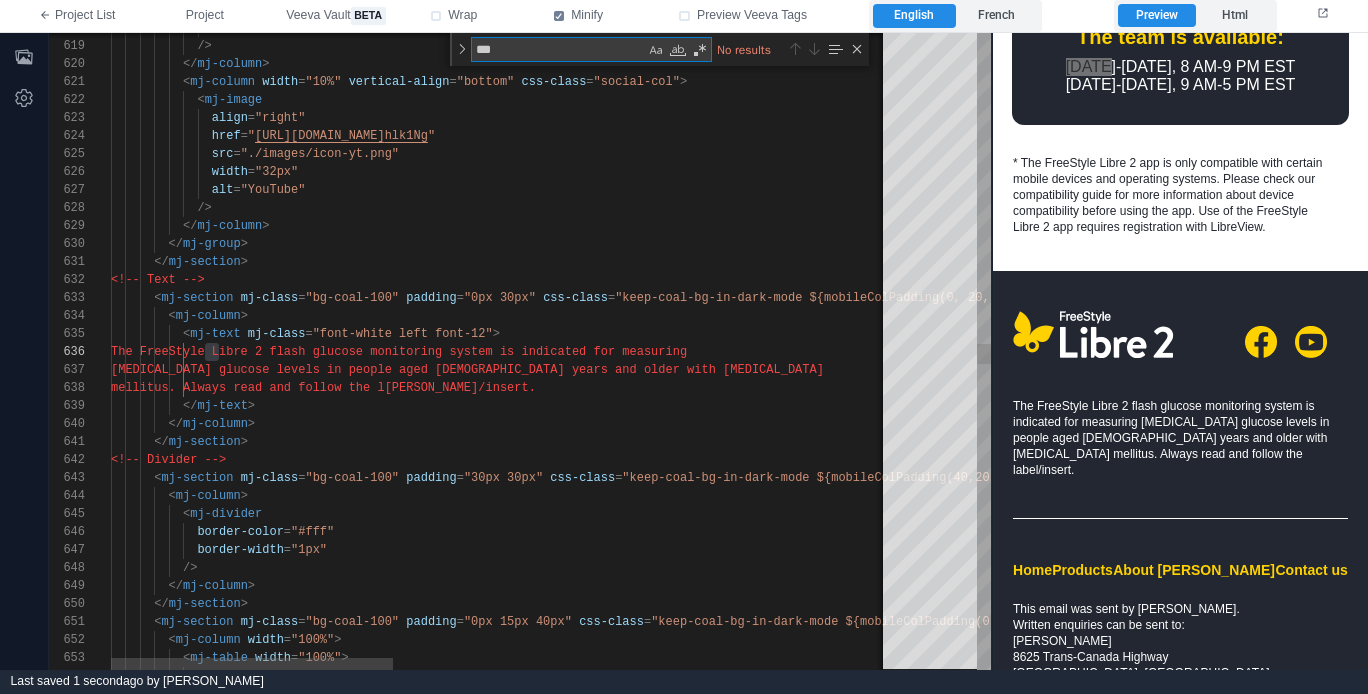 type on "**" 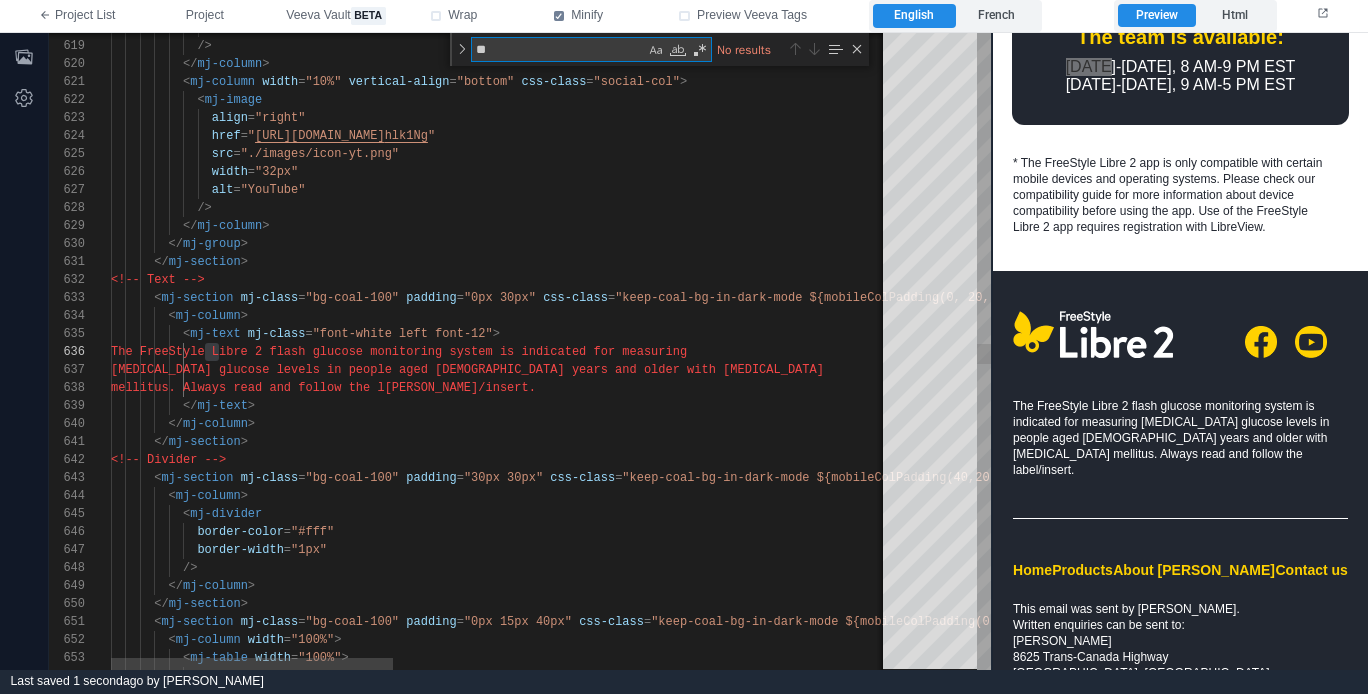type on "**********" 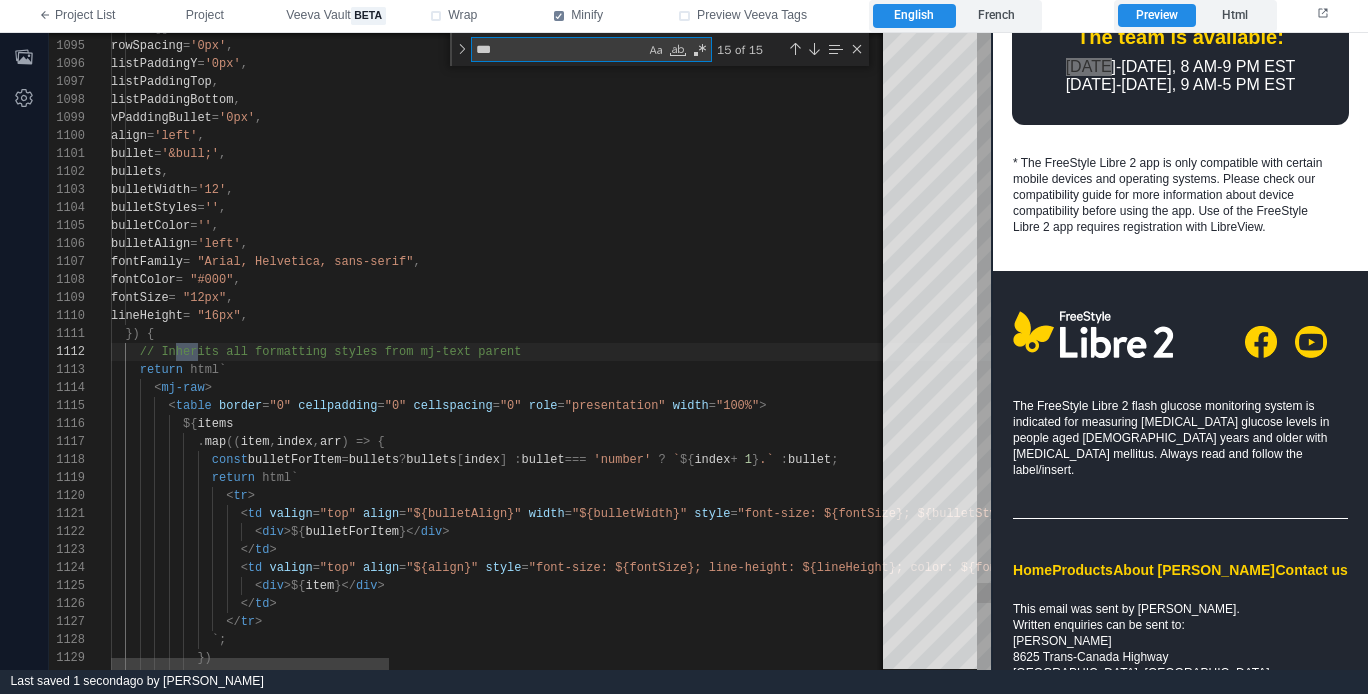type on "**********" 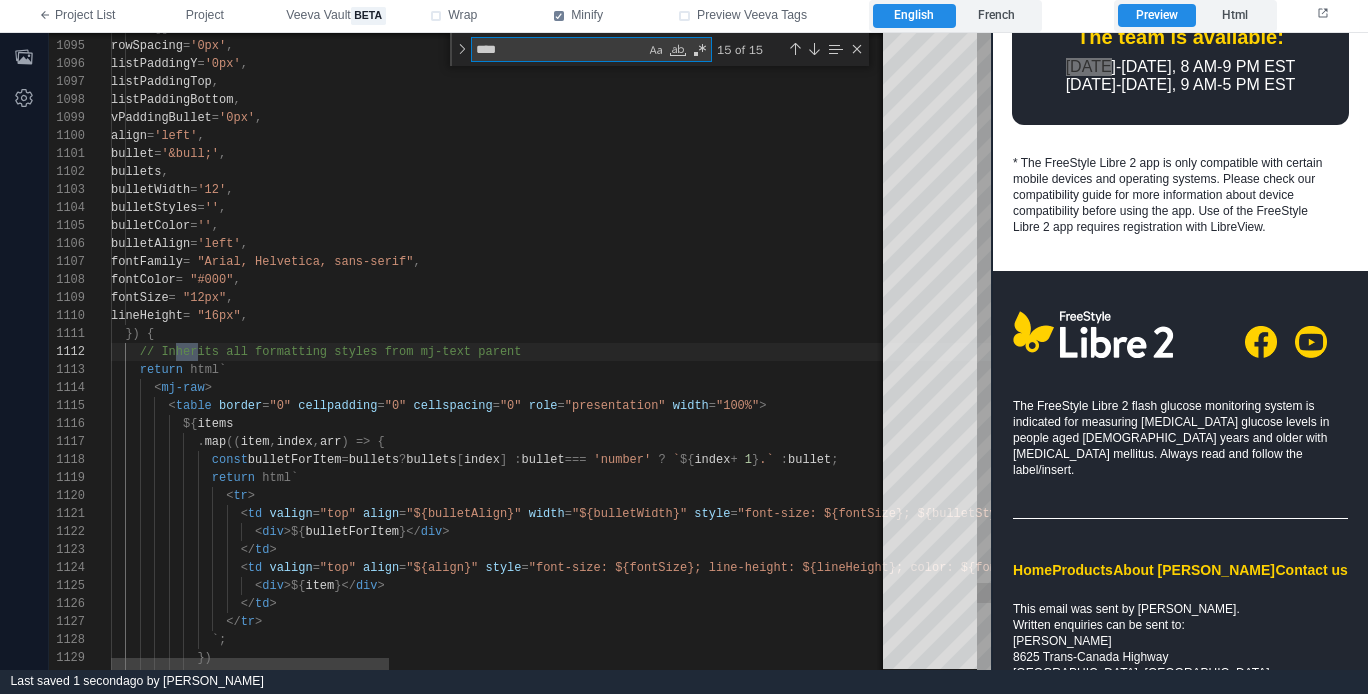 scroll, scrollTop: 180, scrollLeft: 94, axis: both 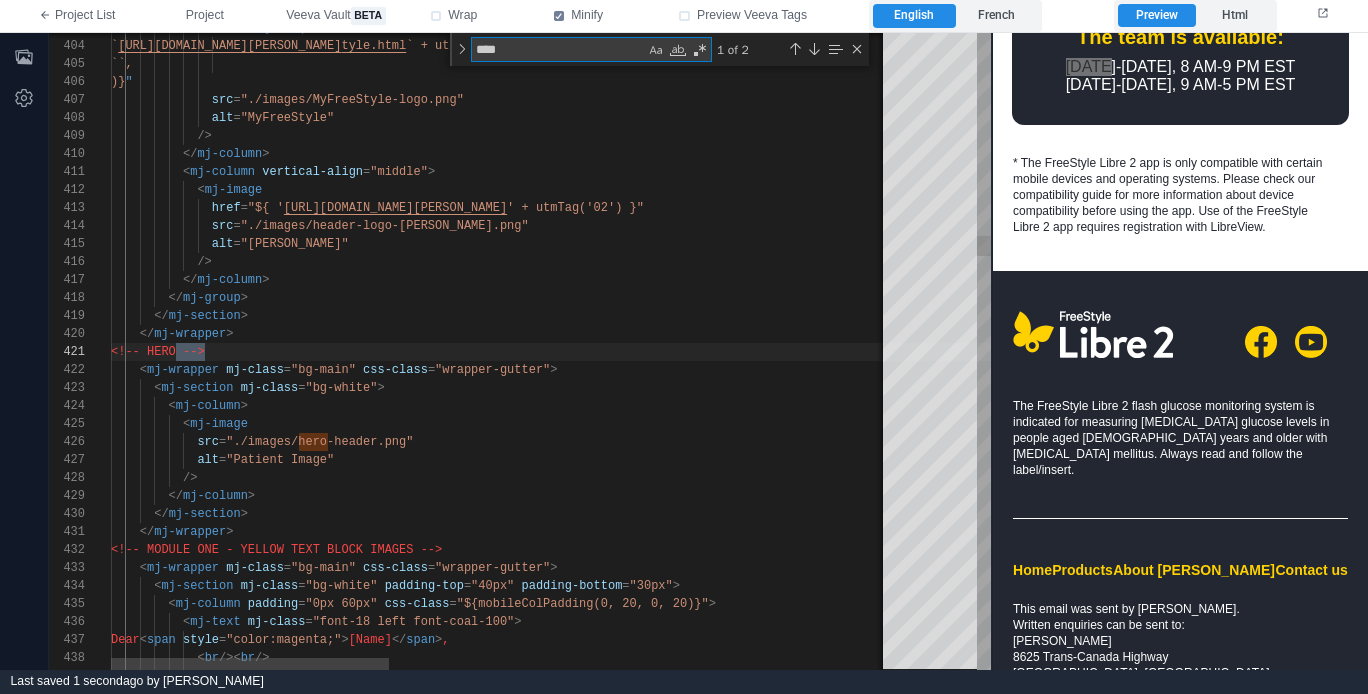 type on "****" 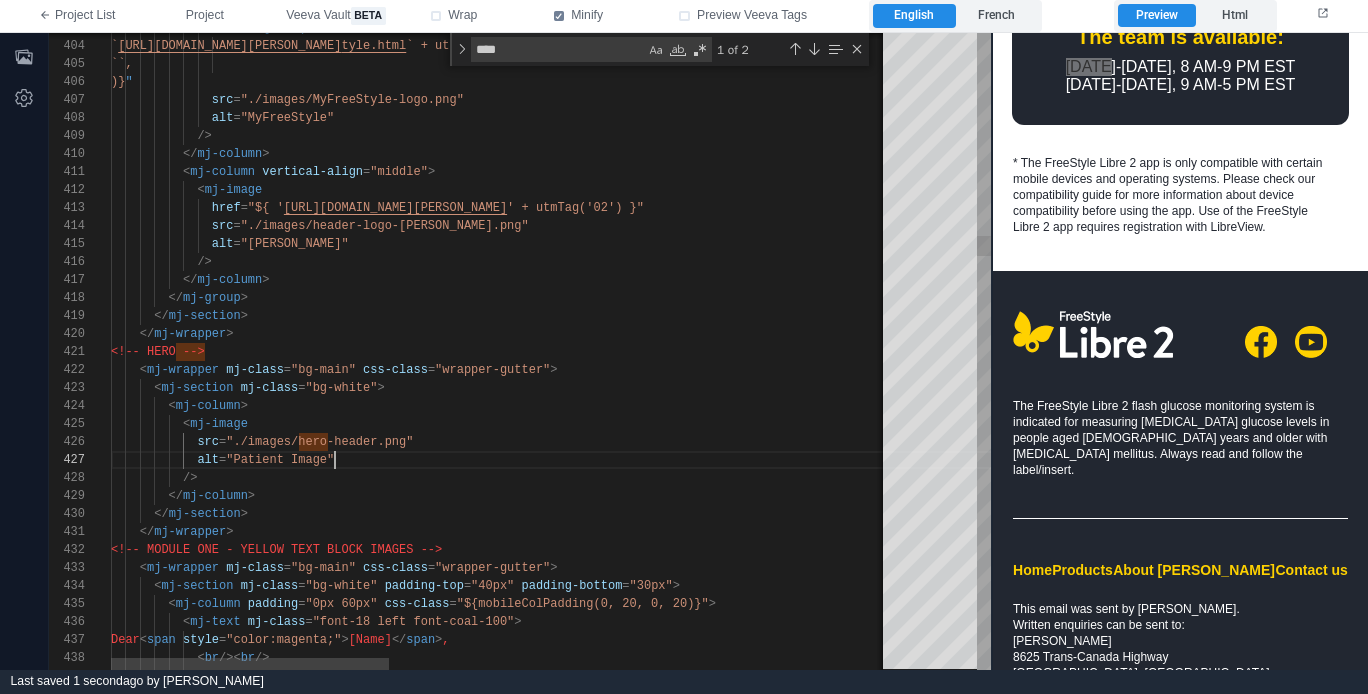 click on "alt = "Patient Image"" at bounding box center [1198, 460] 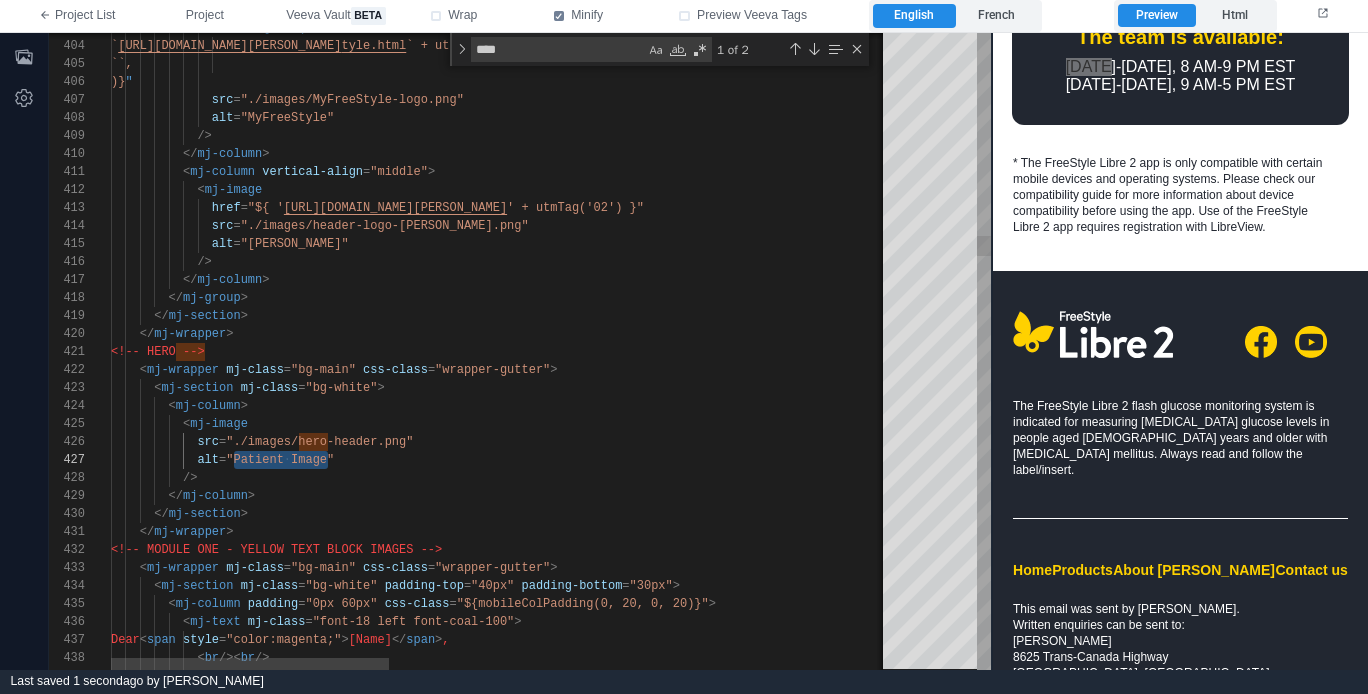paste on "**********" 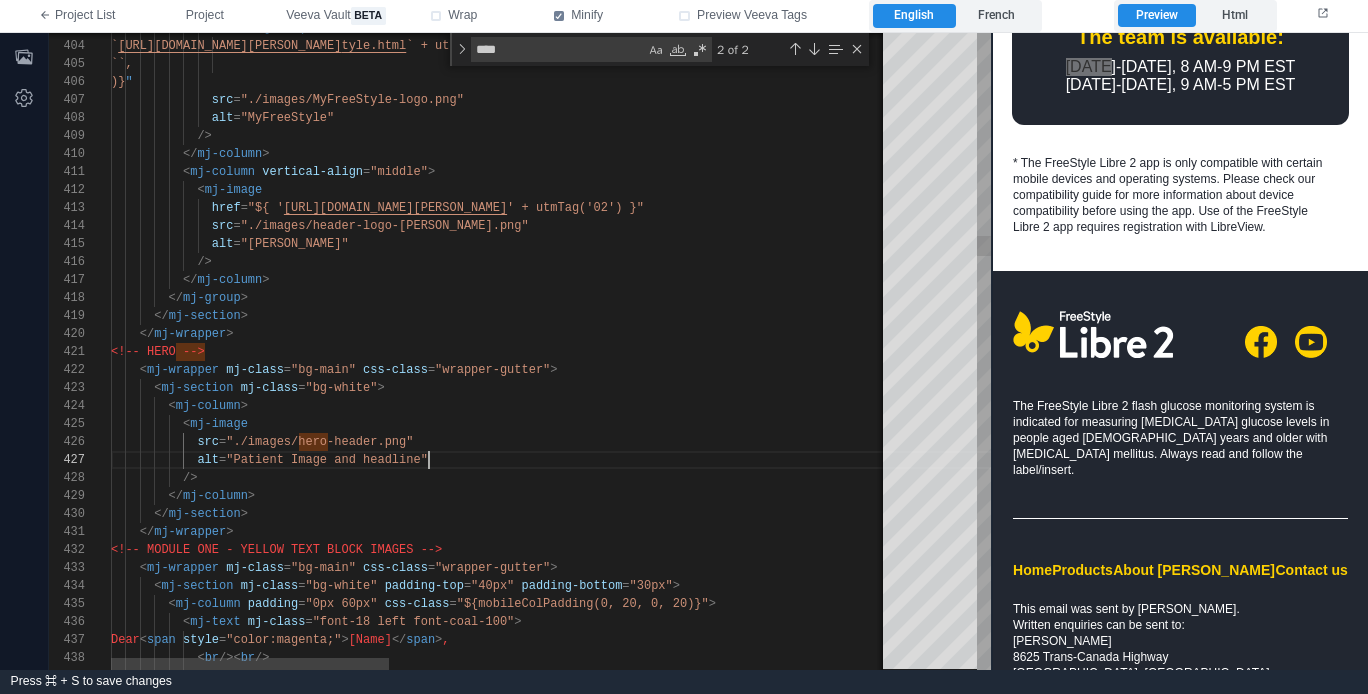 scroll, scrollTop: 126, scrollLeft: 87, axis: both 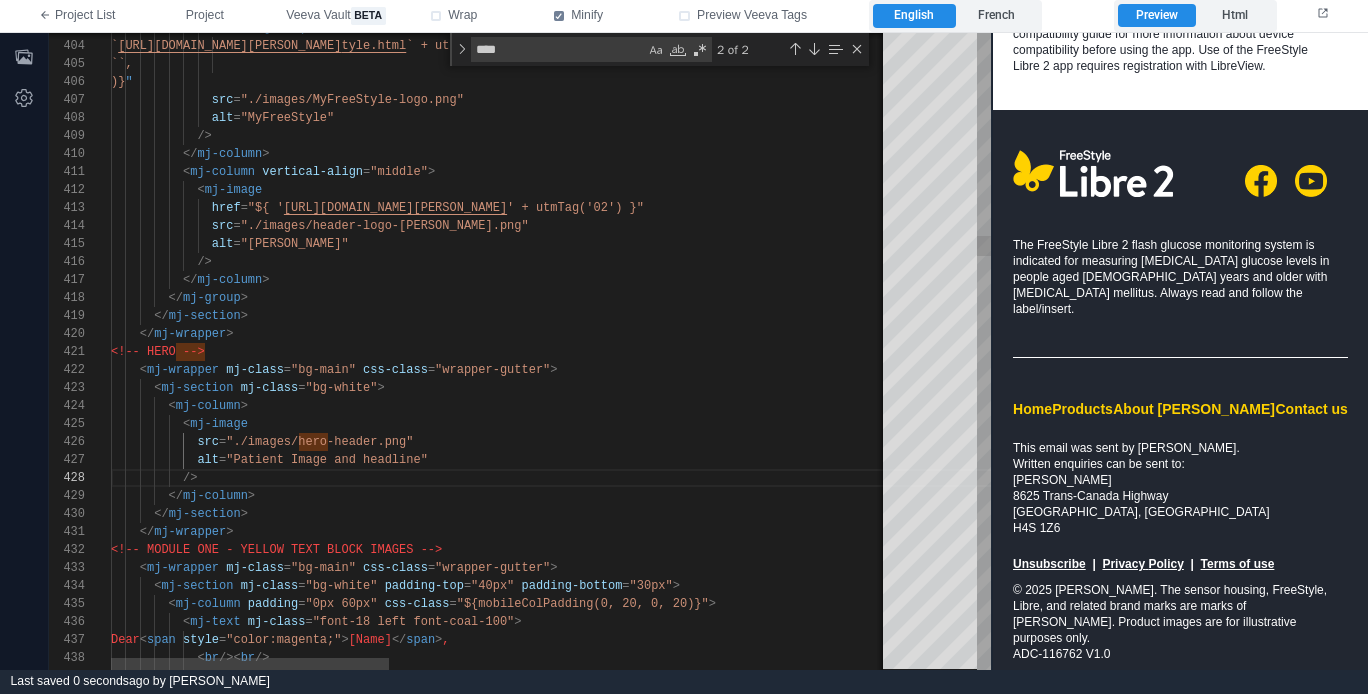 click on "< mj-wrapper   mj-class = "bg-main"   css-class = "wrapper-gutter" >" at bounding box center [1198, 568] 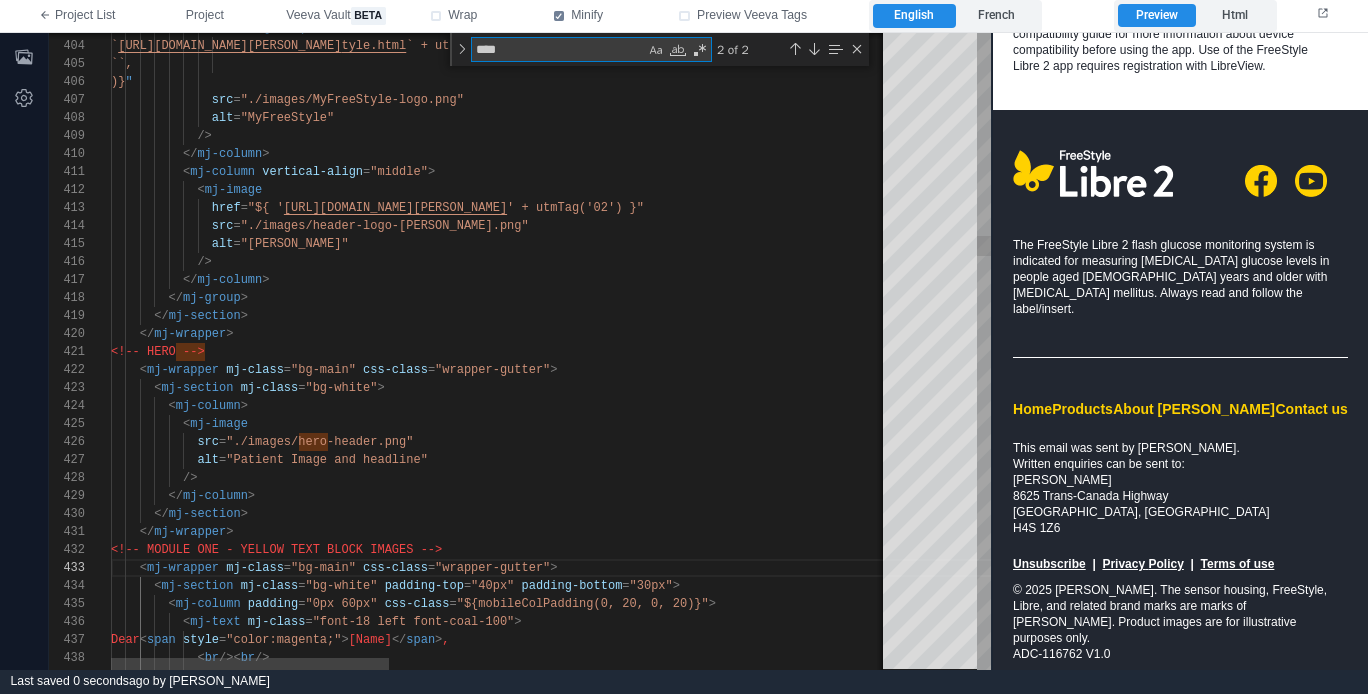 type on "**********" 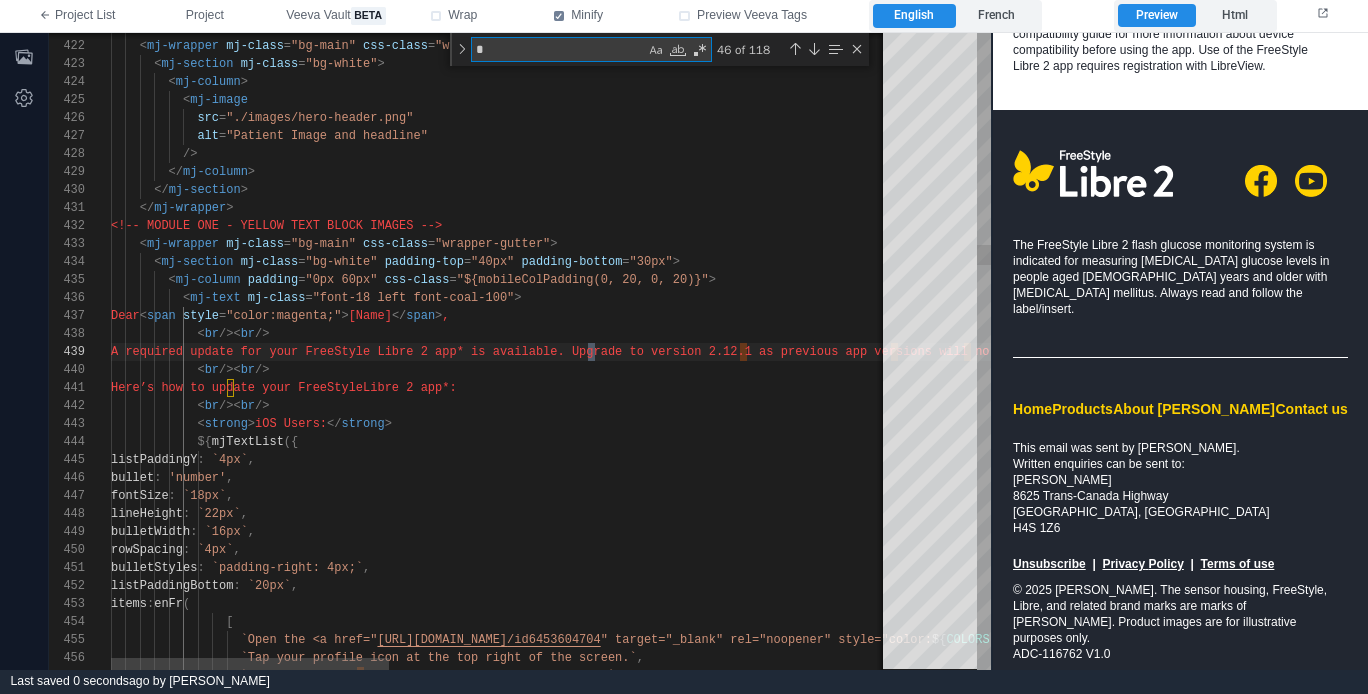 type on "**********" 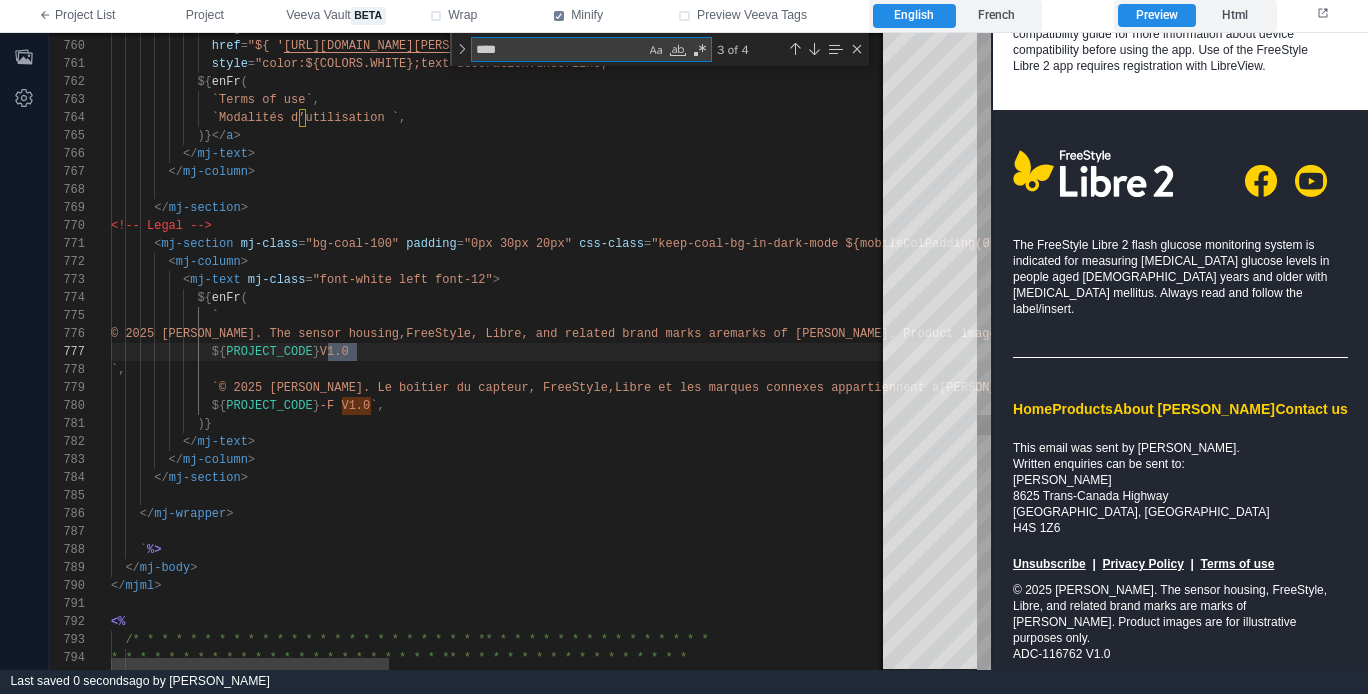scroll, scrollTop: 180, scrollLeft: 246, axis: both 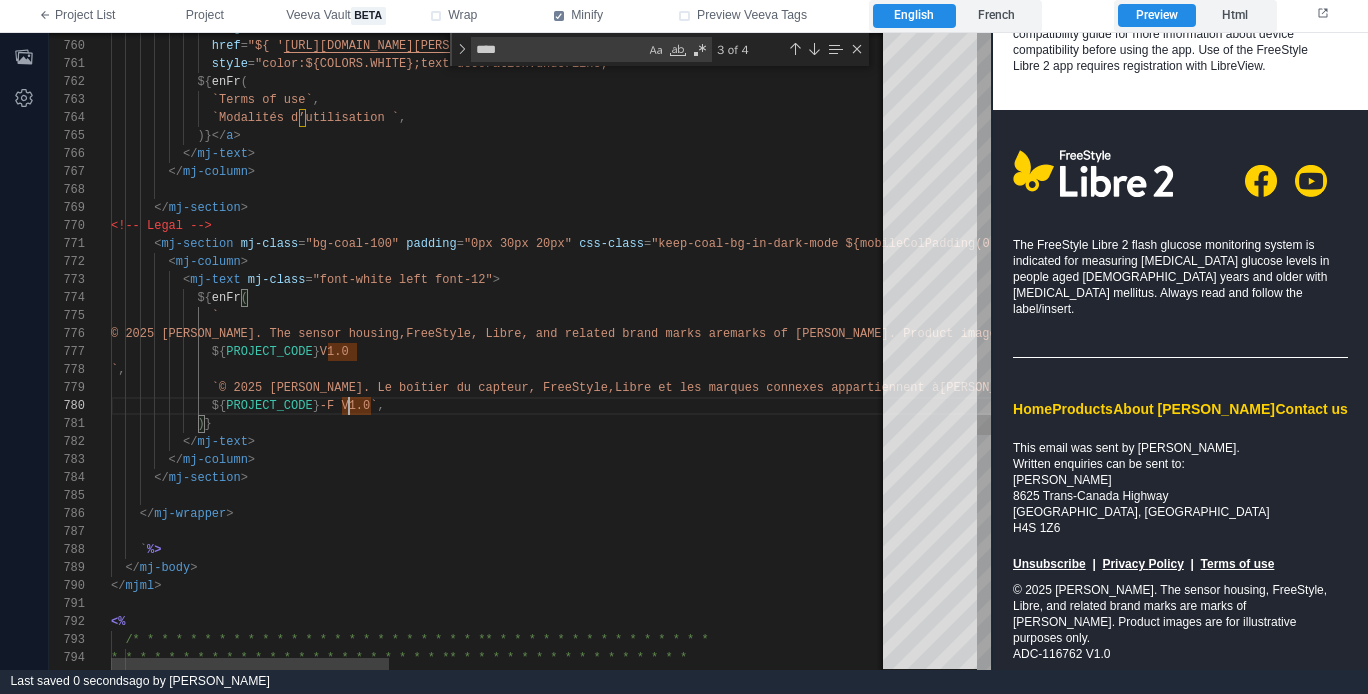 click on "759 760 761 762 763 764 765 766 767 768 769 770 771 772 773 774 775 776 777 778 779 780 781 782 783 784 785 786 787 788 789 790 791 792 793 794 795                target = "_blank"                  href = "${ ' [URL][DOMAIN_NAME][PERSON_NAME] tions.html ' + utmTag('10')}"                style = "color:${COLORS.WHITE};text-decoration:underline;" >              ${ enFr (                `Terms of use` ,                `Modalités d’utilisation ` ,              )}</ a >            </ mj-text >          </ mj-column >                 </ mj-section >       <!-- Legal -->        < mj-section   mj-class = "bg-coal-100"   padding = "0px 30px 20px"   css-class = "keep-coal-bg-in-dark-mode ${mobileColPadding(0, 2 0, 40, 20)}" >          < mj-column >            < mj-text   mj-class = "font-white left font-12" > ${ enFr ( ` }" at bounding box center [520, 351] 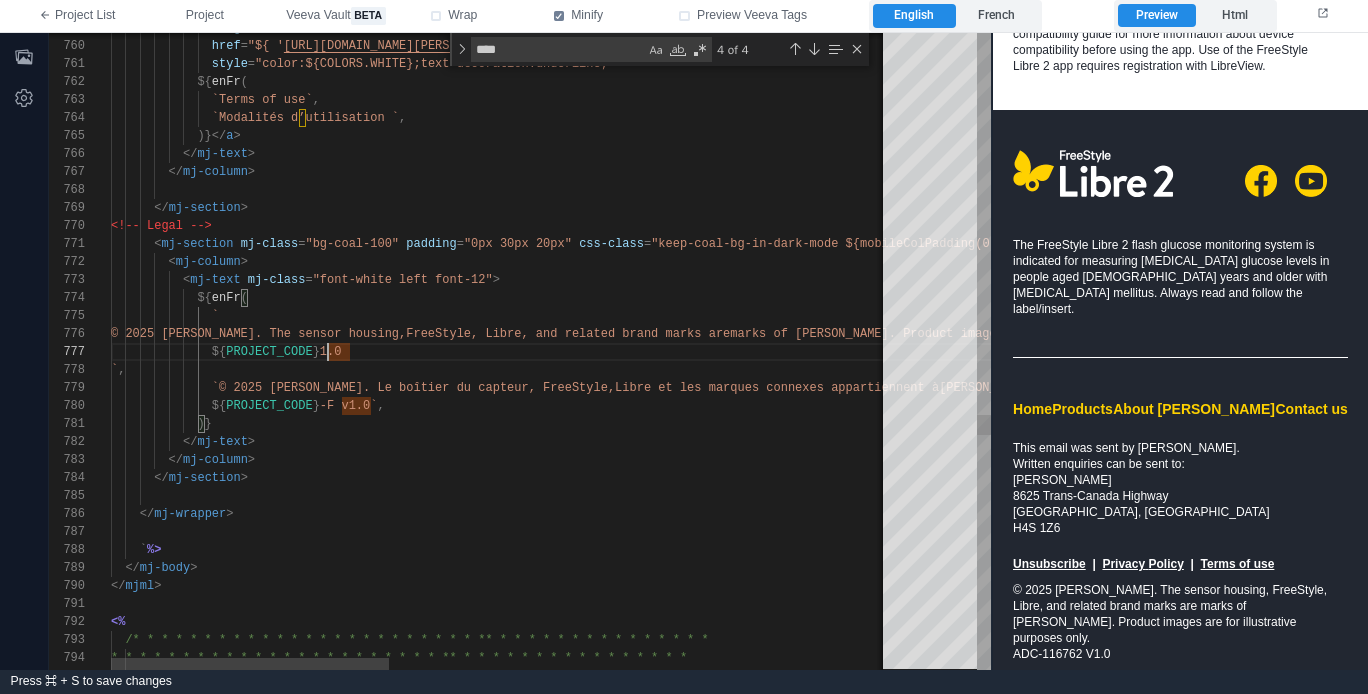 scroll, scrollTop: 108, scrollLeft: 224, axis: both 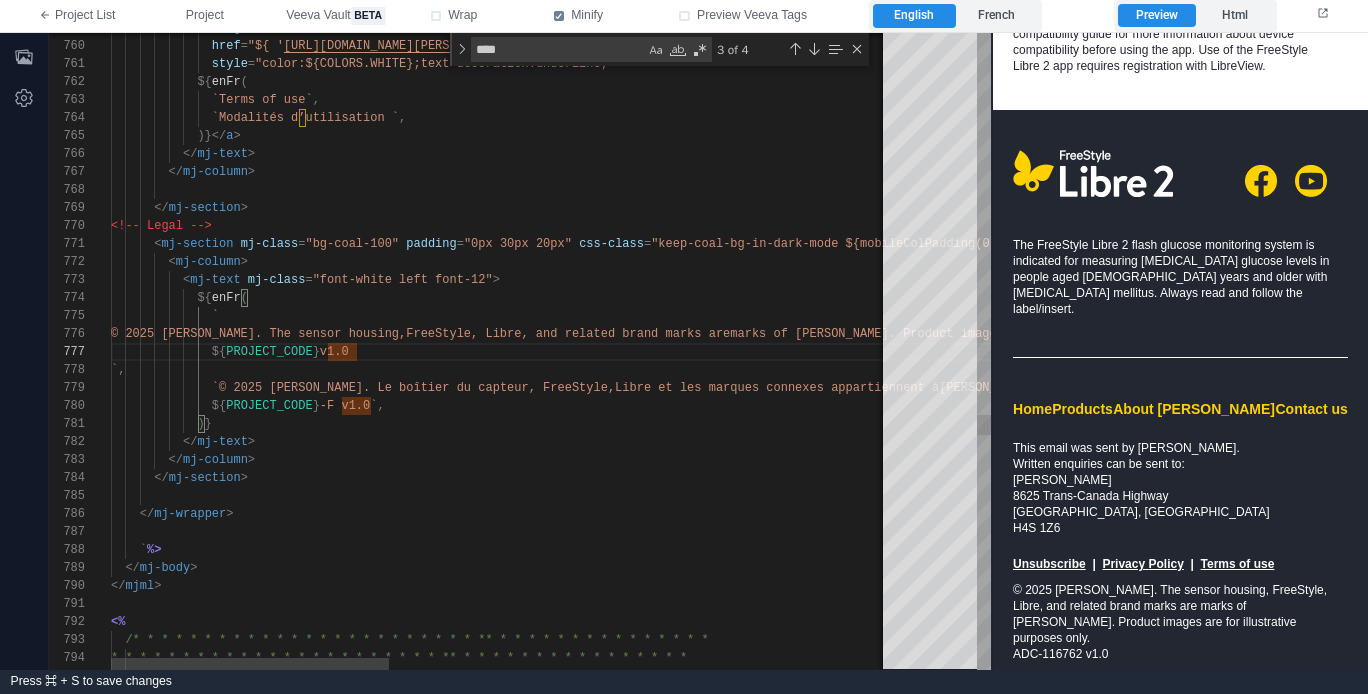 click on "</ mj-column >" at bounding box center [1198, 460] 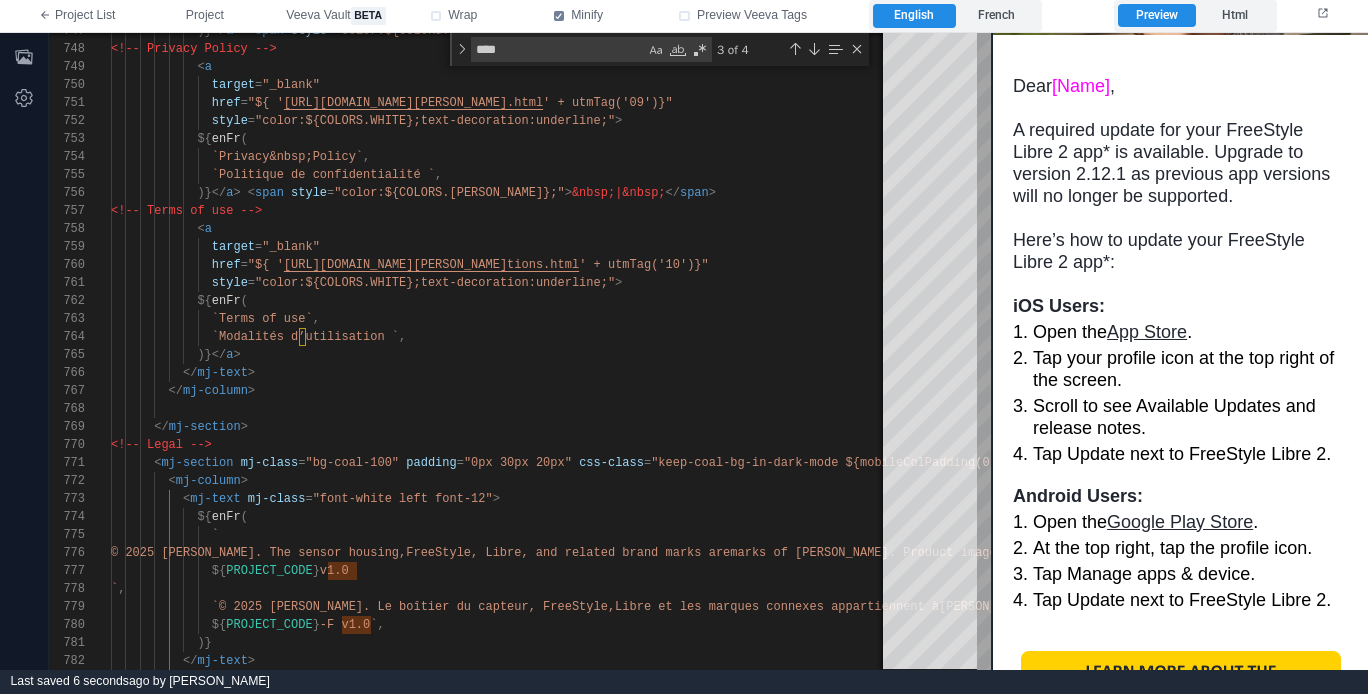 scroll, scrollTop: 391, scrollLeft: 0, axis: vertical 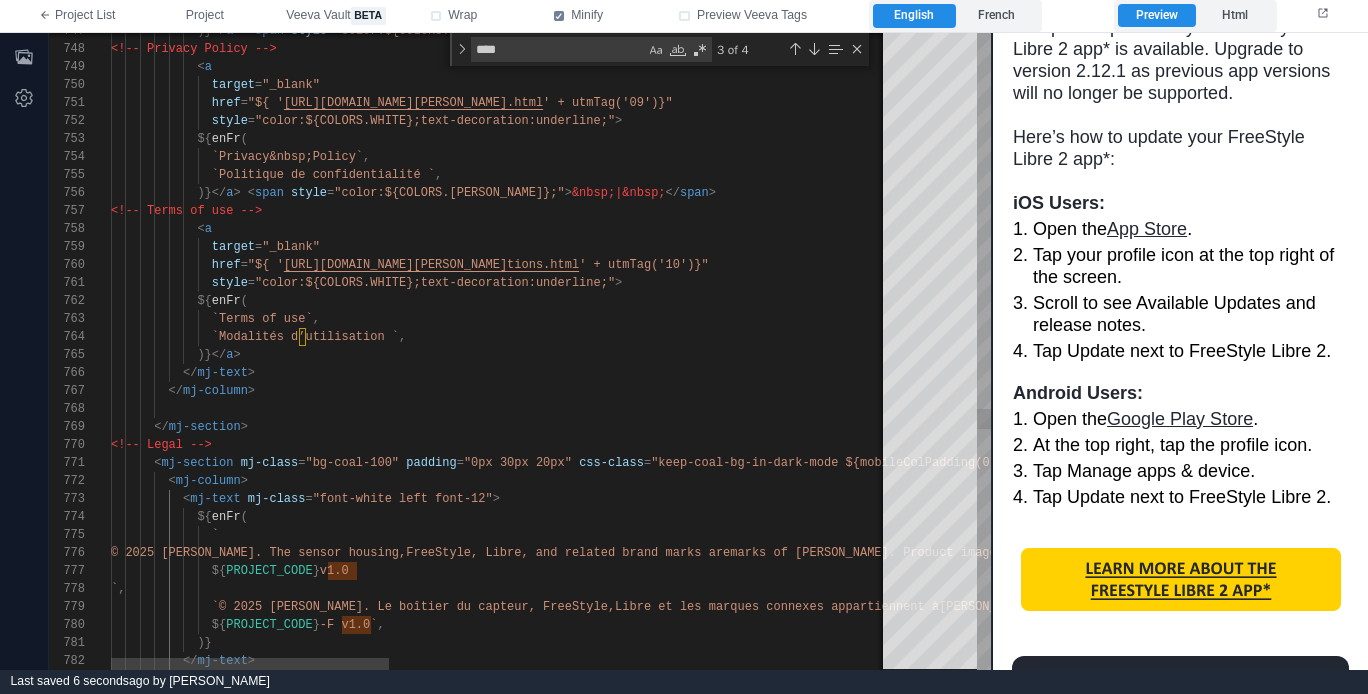 type on "**********" 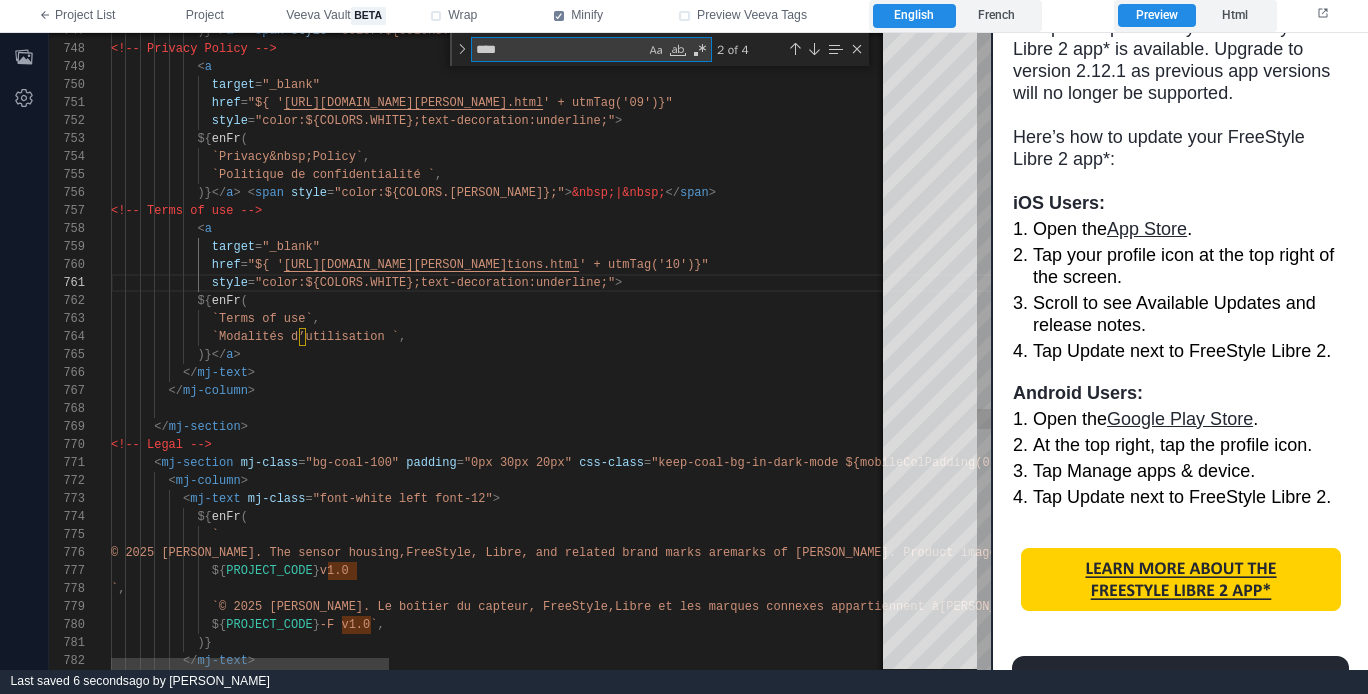 type on "*" 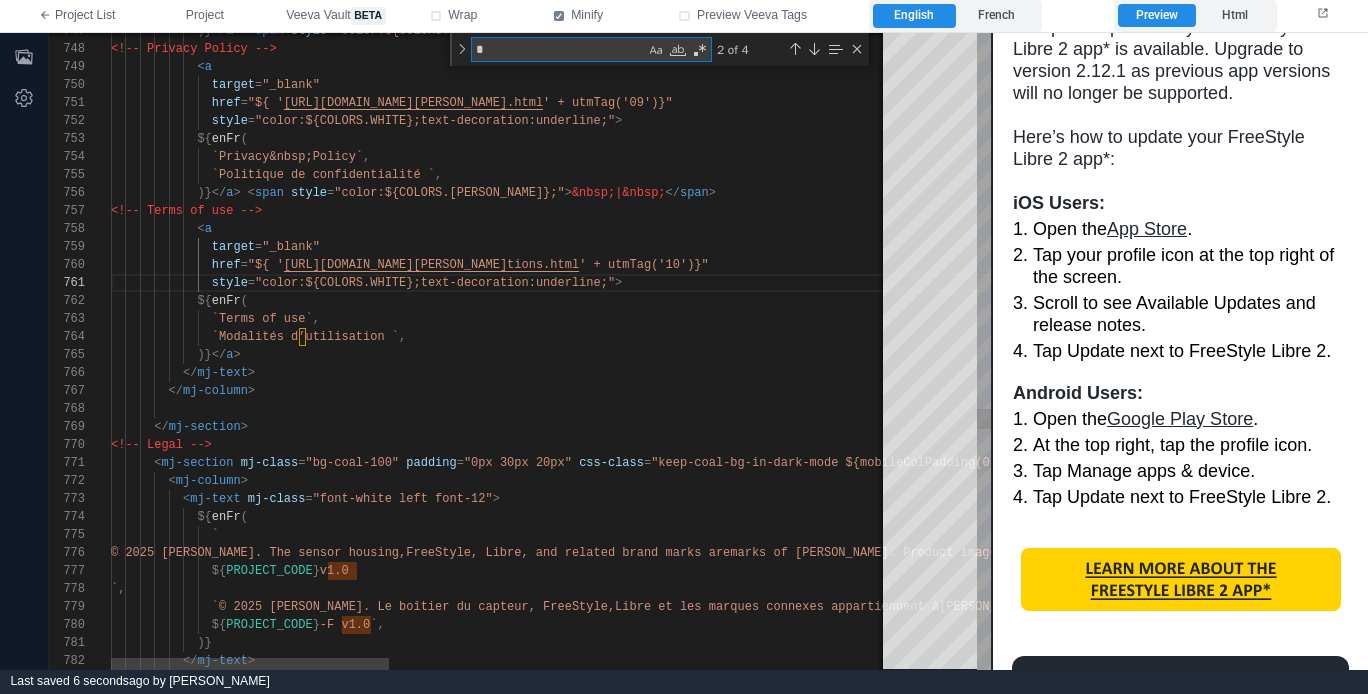 scroll, scrollTop: 0, scrollLeft: 137, axis: horizontal 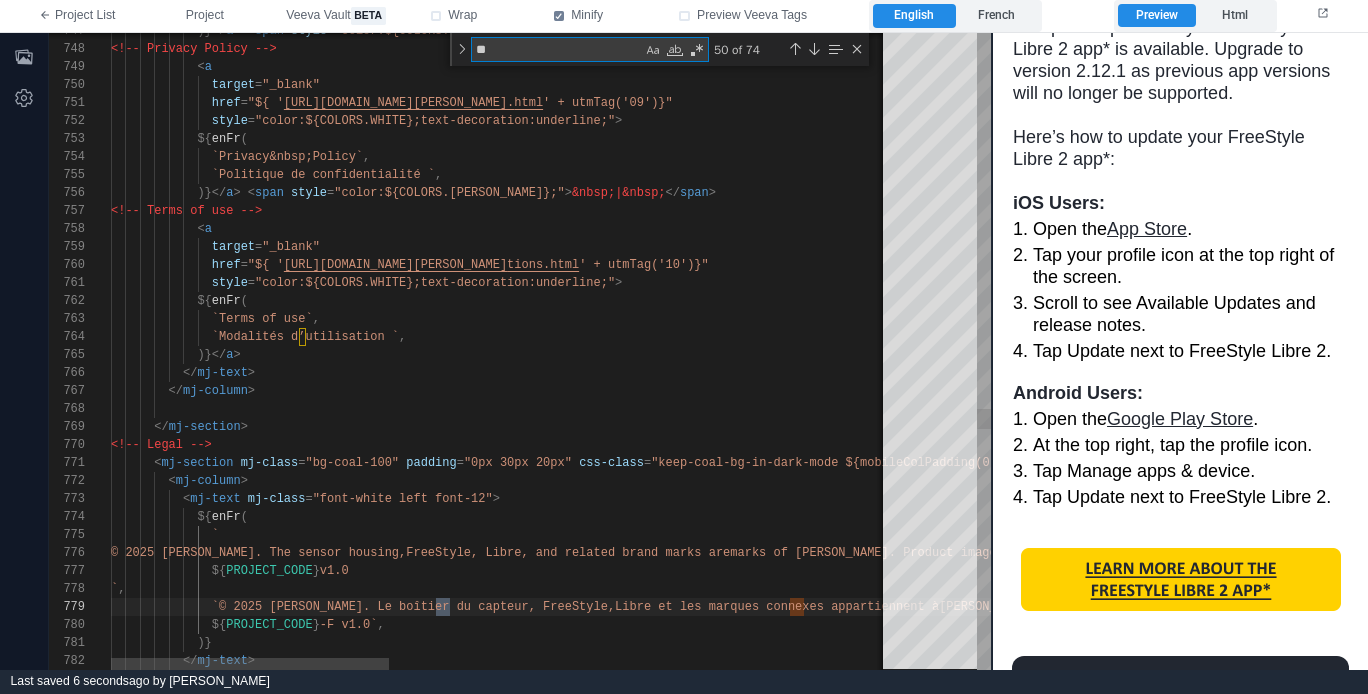 type on "**********" 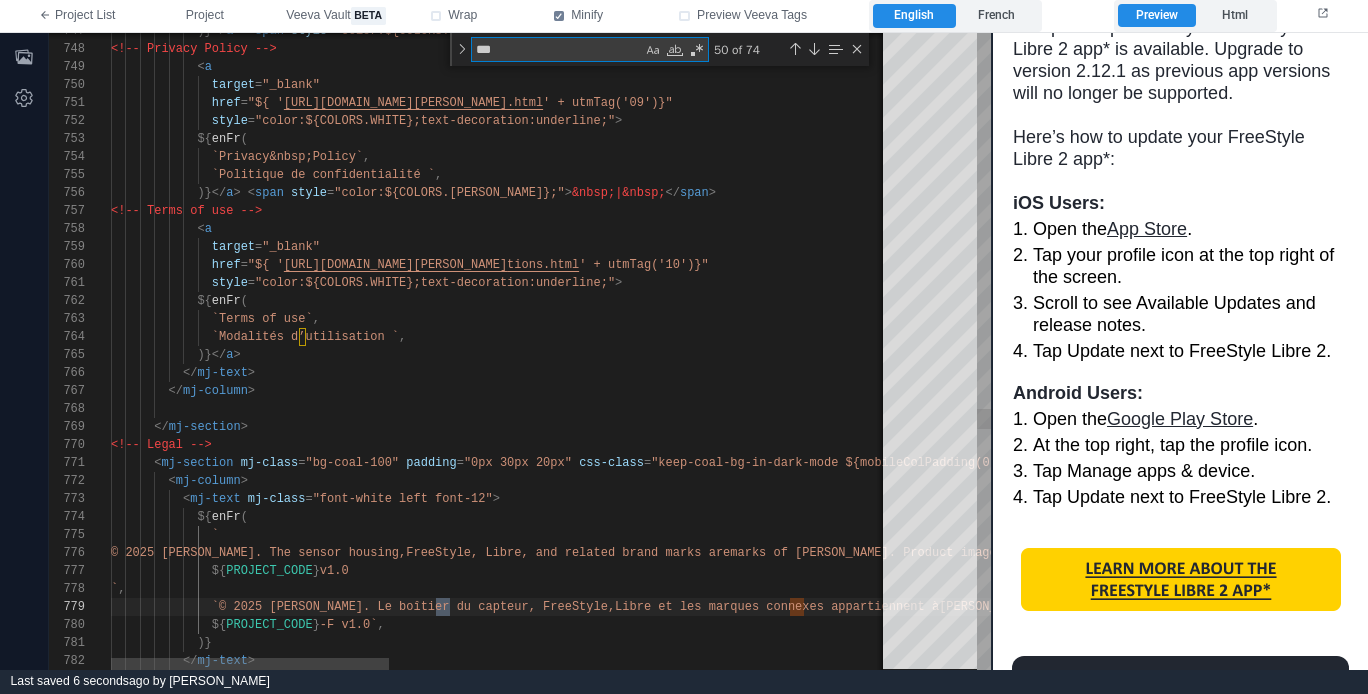 type on "**********" 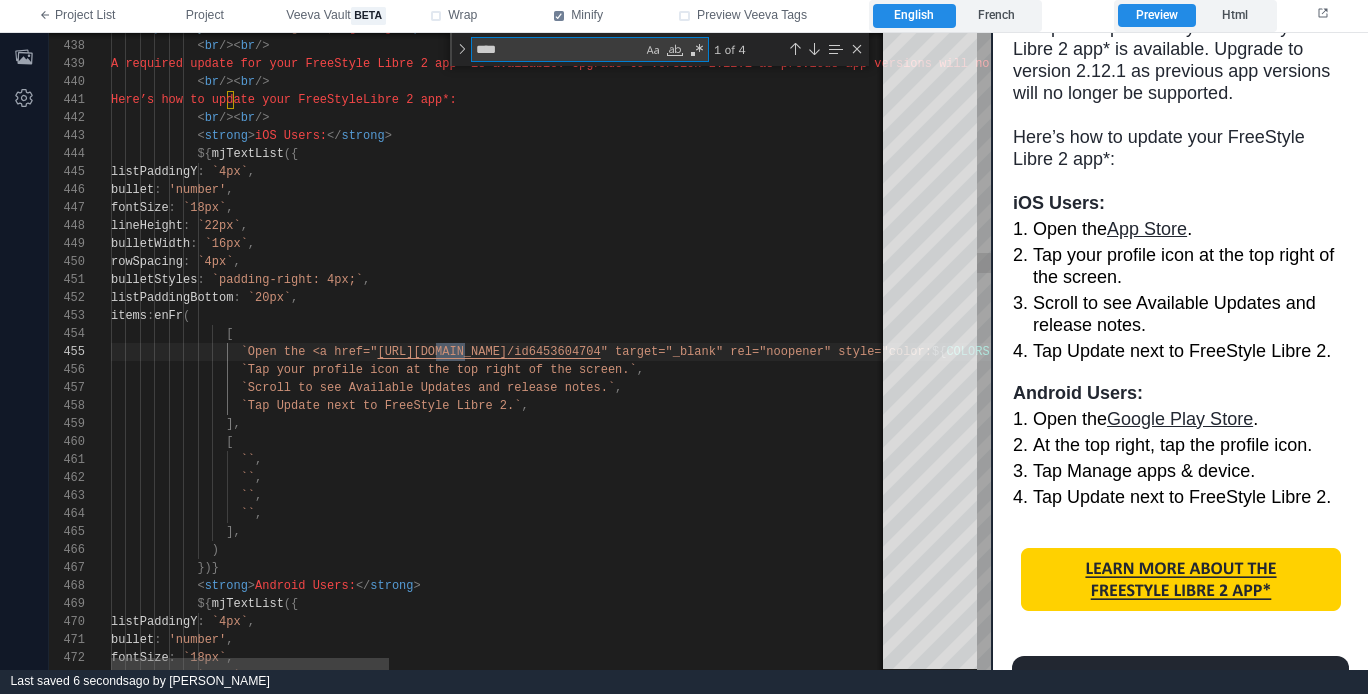 type on "**********" 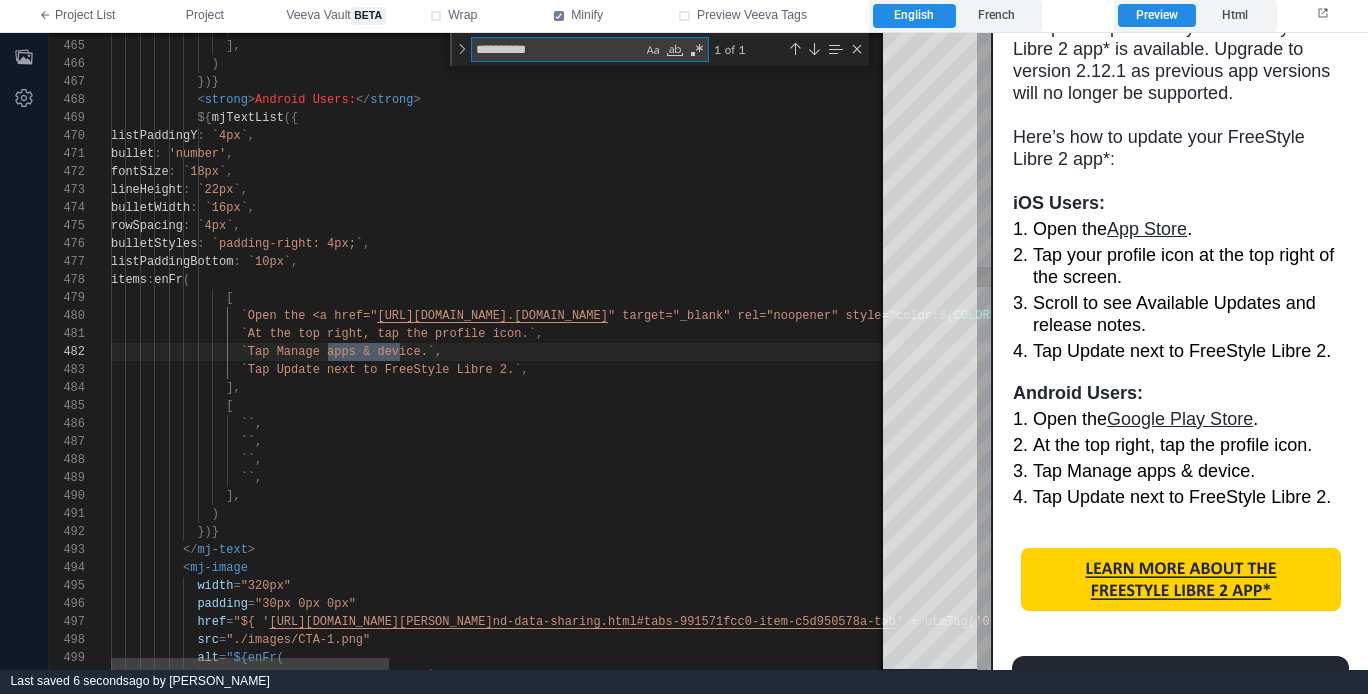 type on "**********" 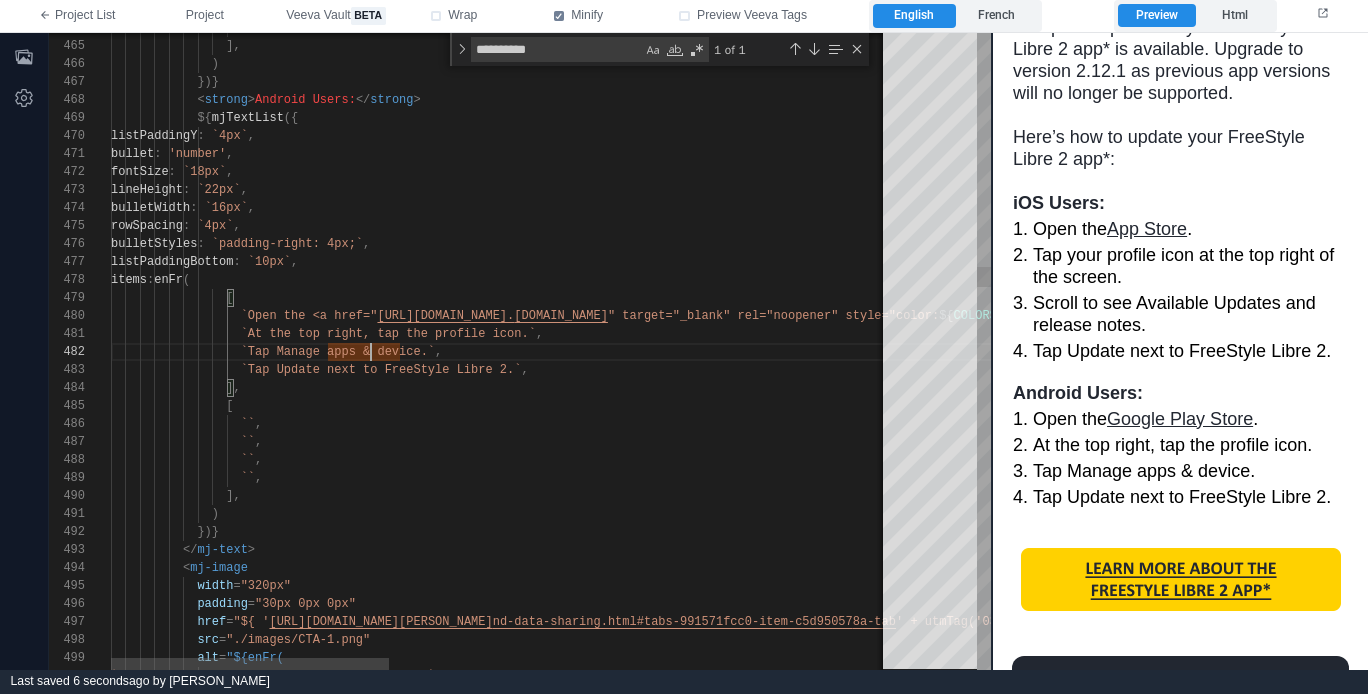 paste on "***" 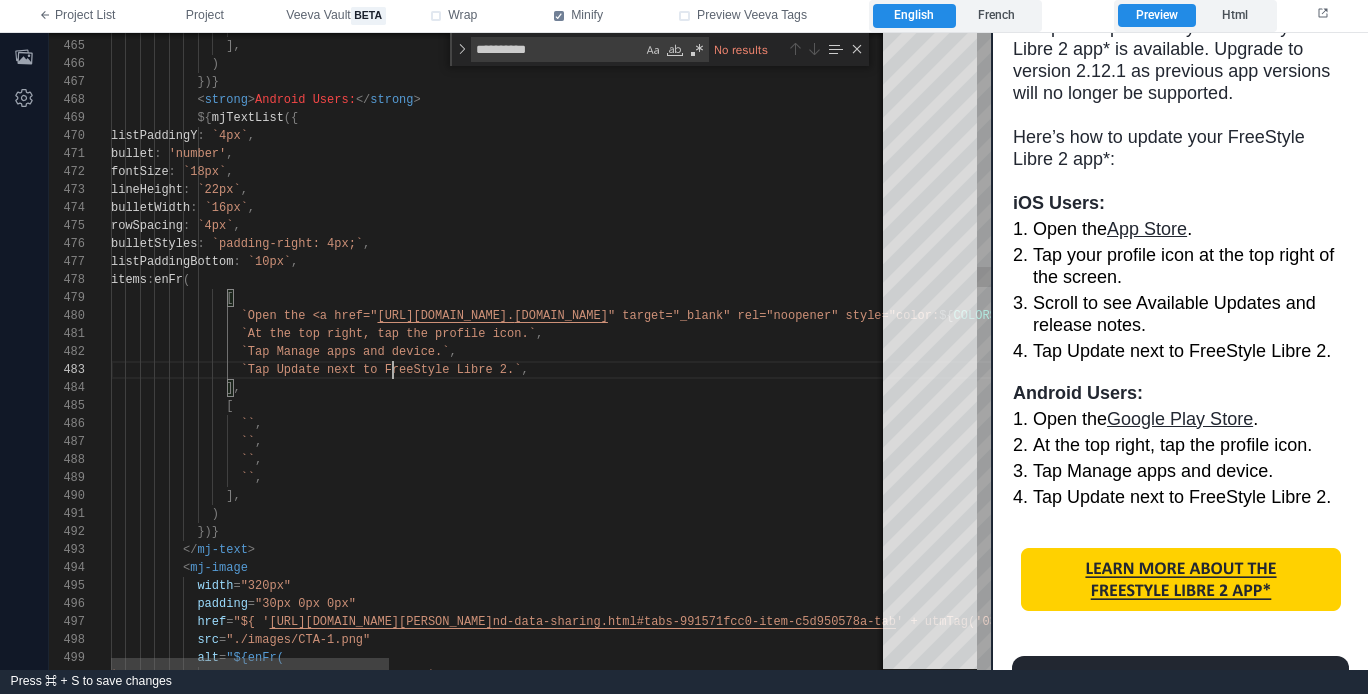 scroll, scrollTop: 54, scrollLeft: 130, axis: both 